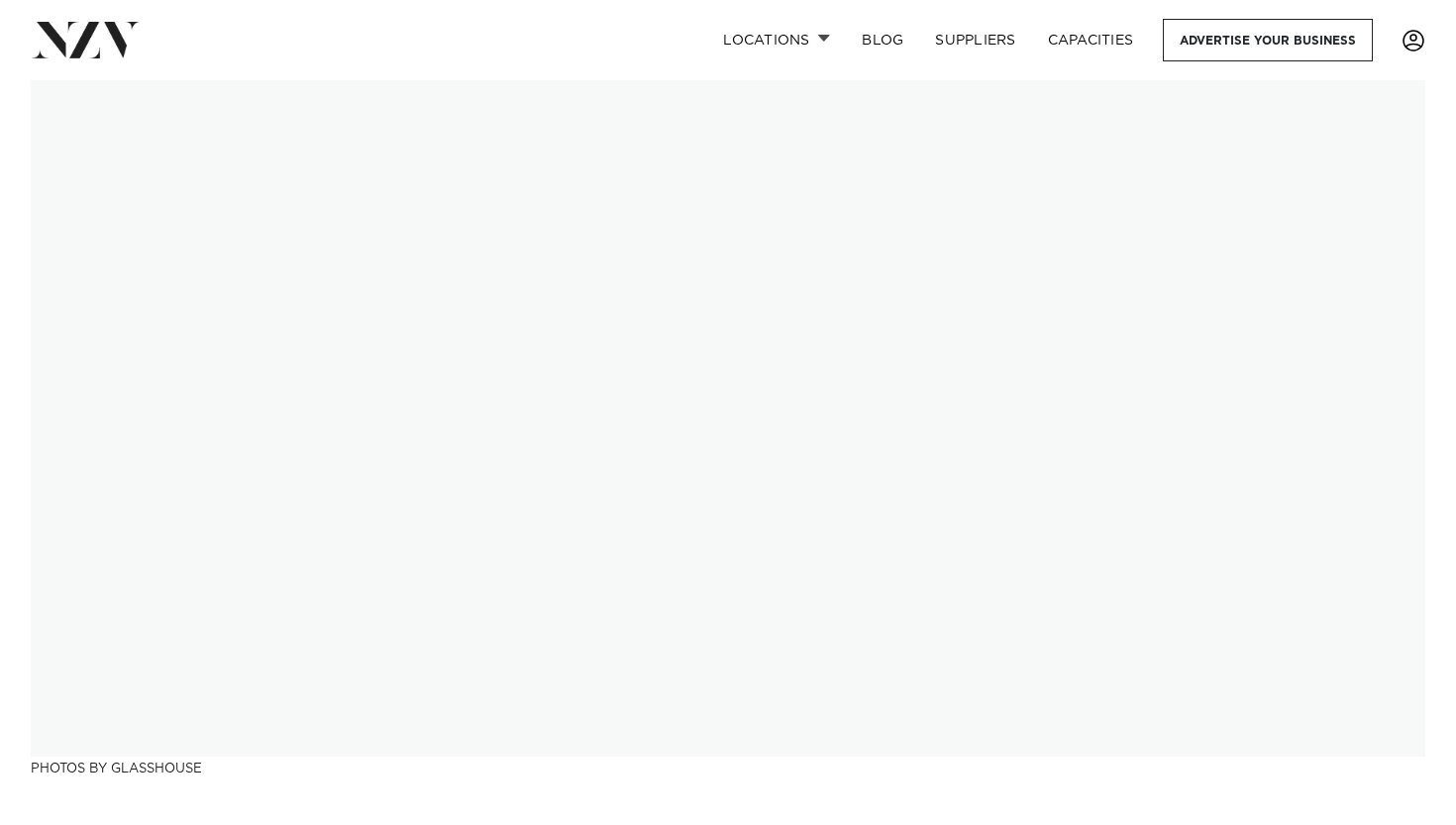 scroll, scrollTop: 0, scrollLeft: 0, axis: both 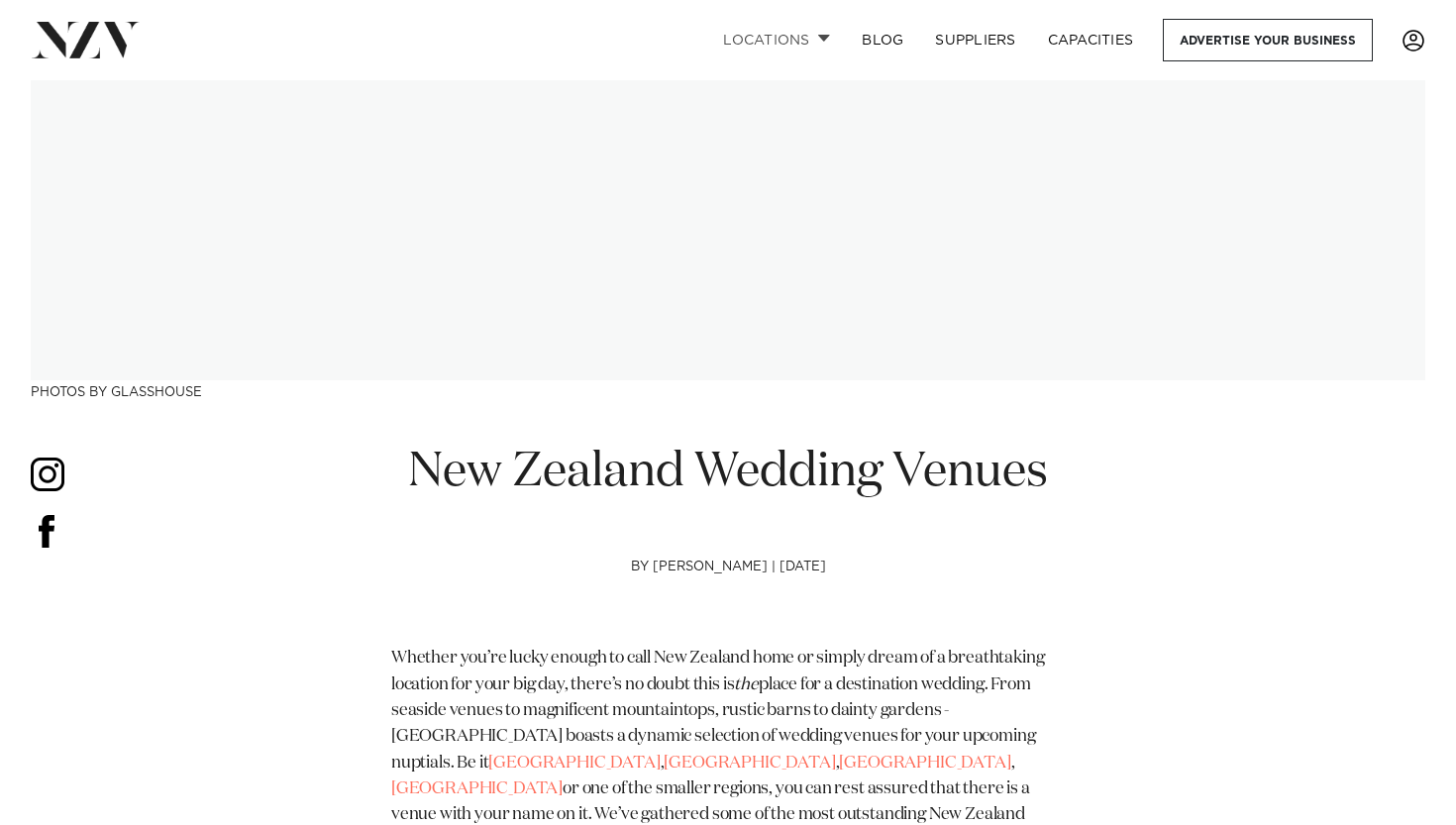 click on "Locations" at bounding box center (777, 40) 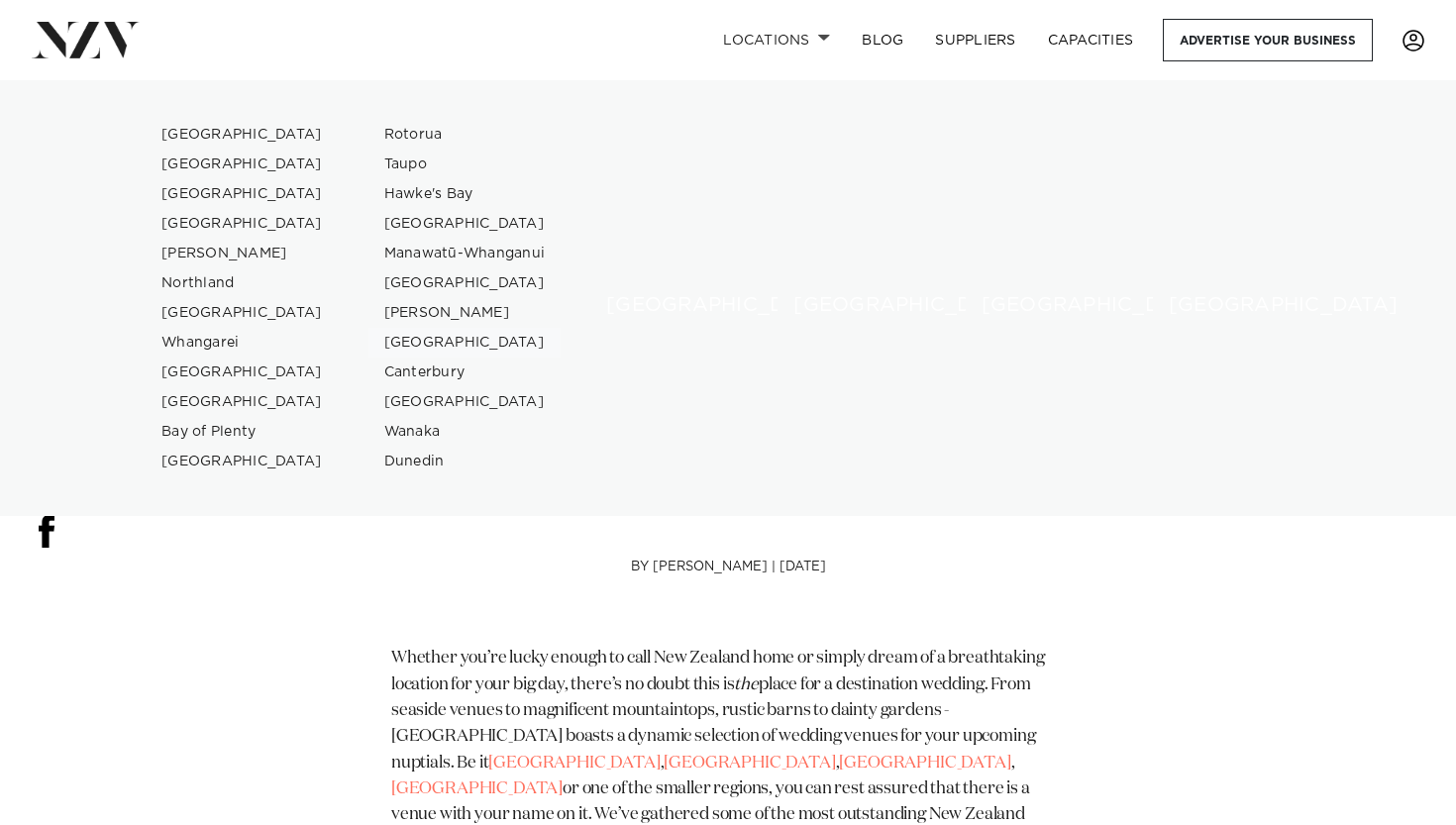 click on "[GEOGRAPHIC_DATA]" at bounding box center [465, 343] 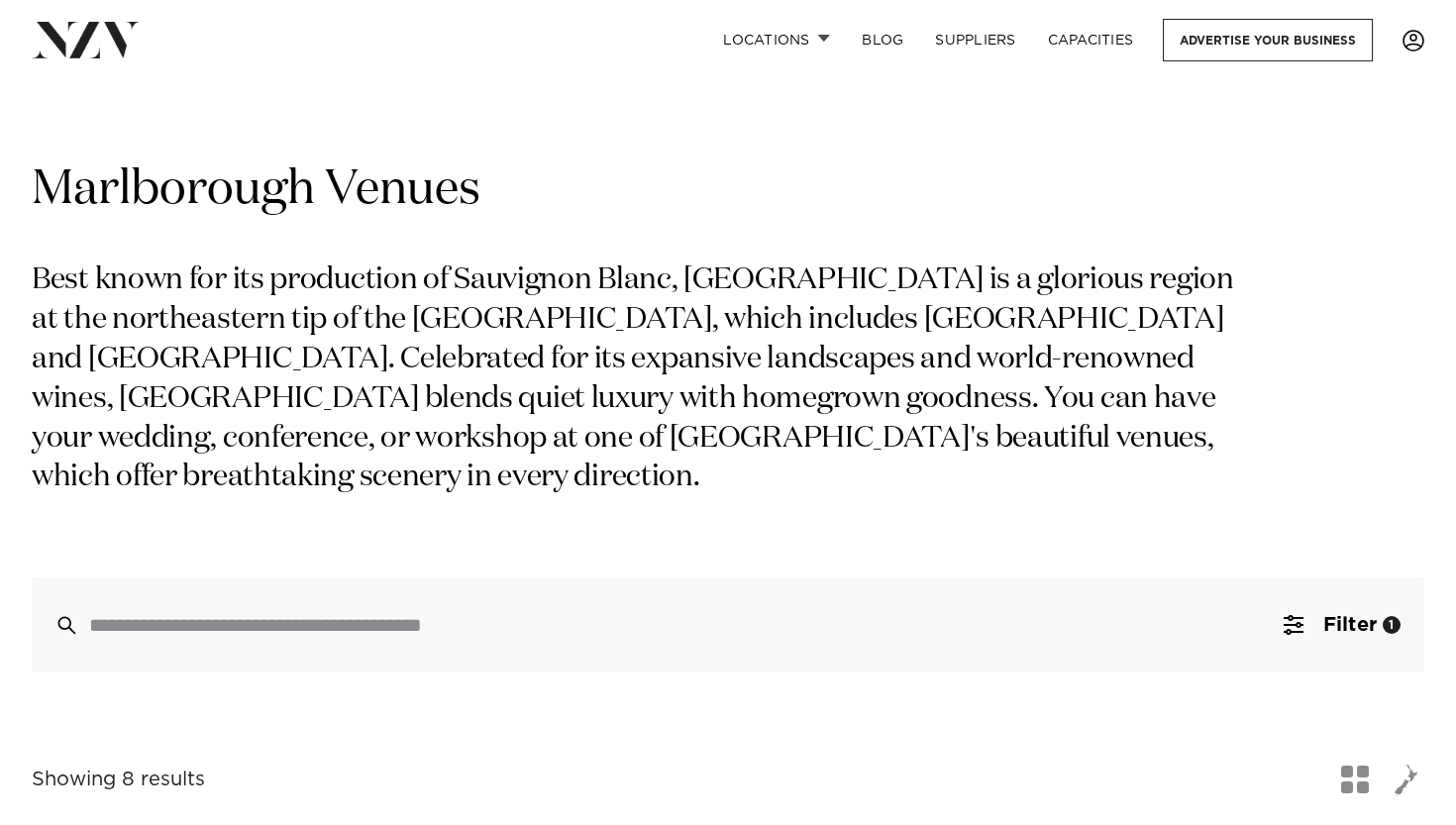 scroll, scrollTop: 0, scrollLeft: 0, axis: both 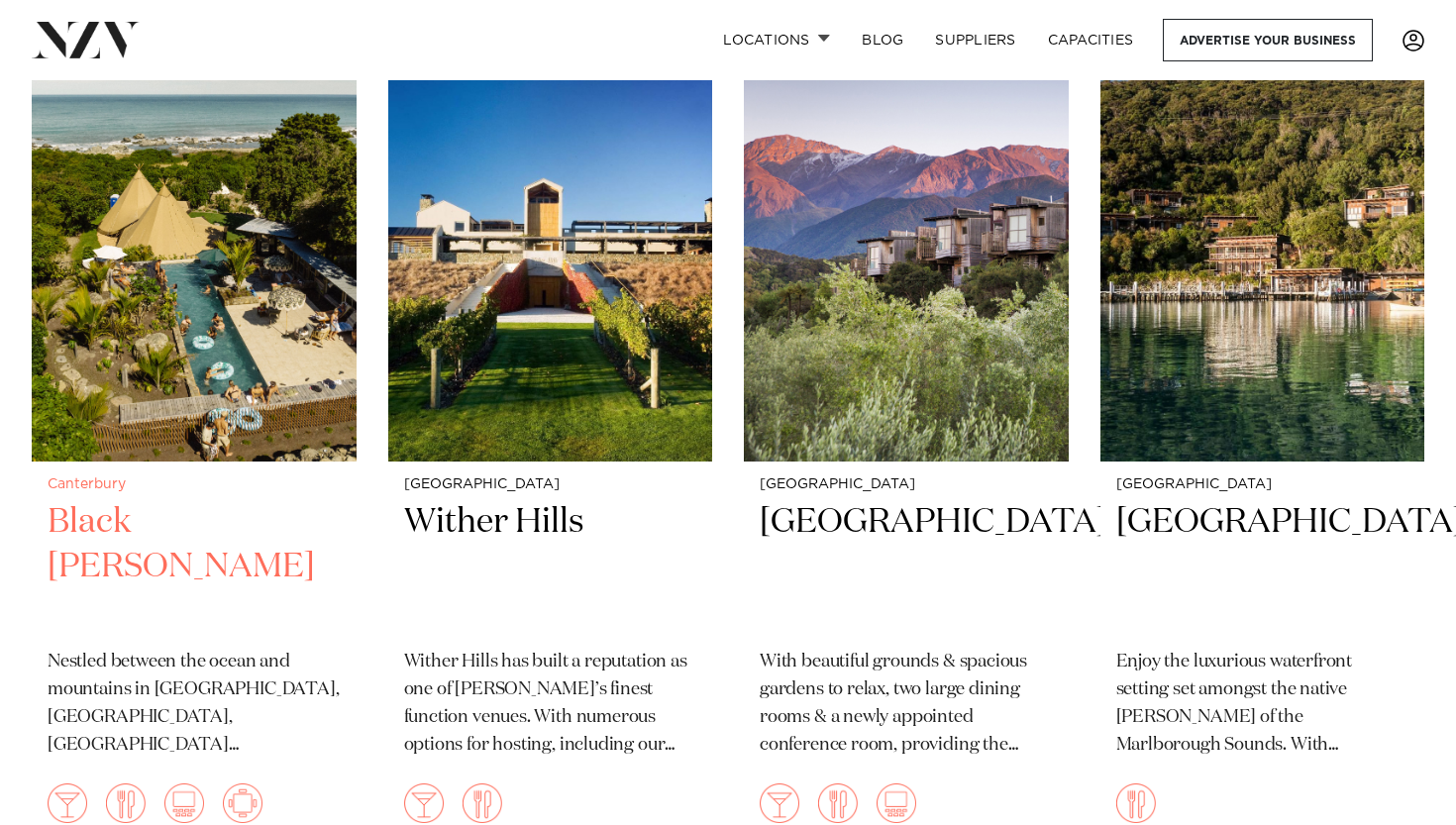 click on "Black [PERSON_NAME]" at bounding box center (194, 567) 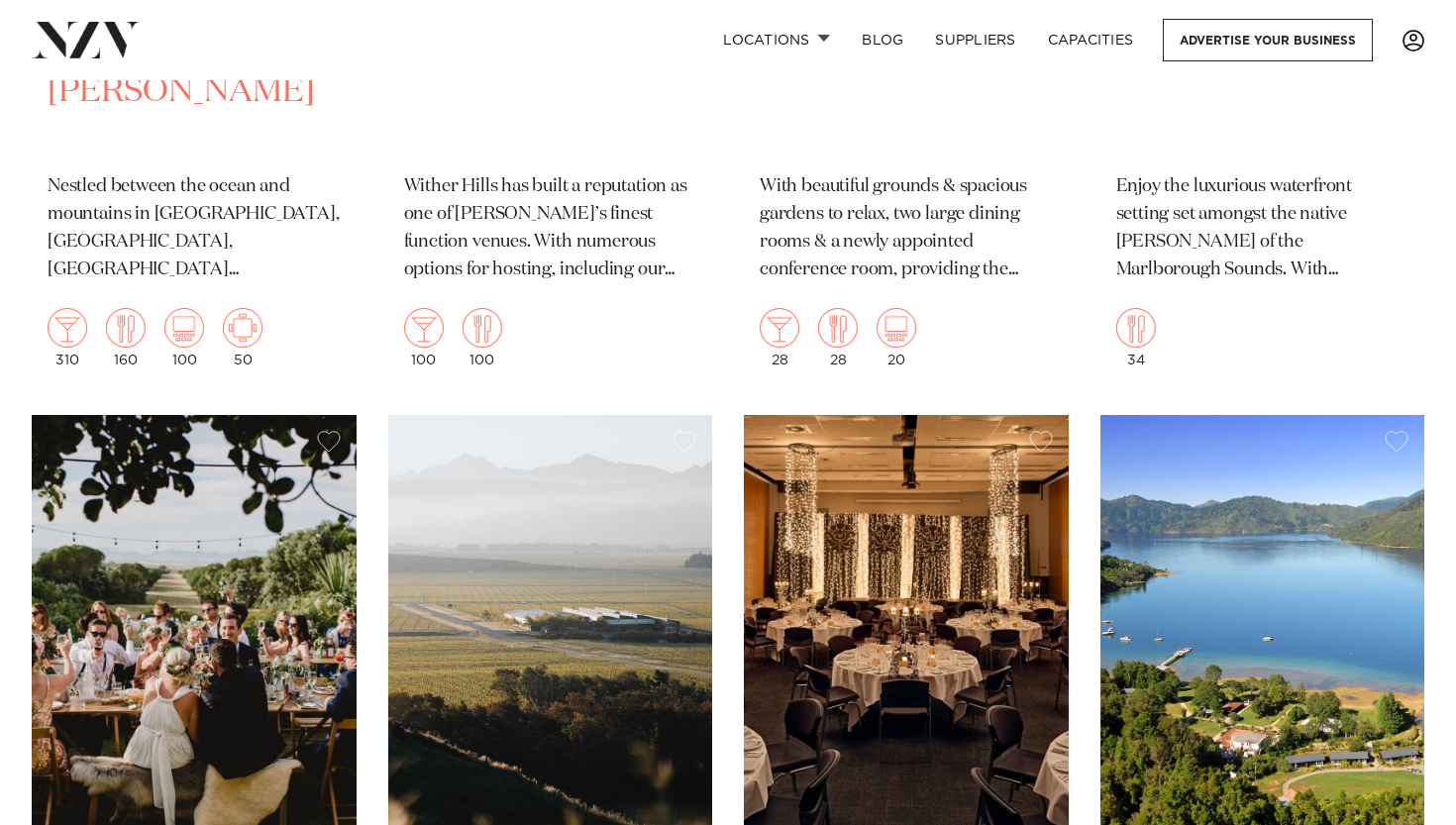 scroll, scrollTop: 1390, scrollLeft: 0, axis: vertical 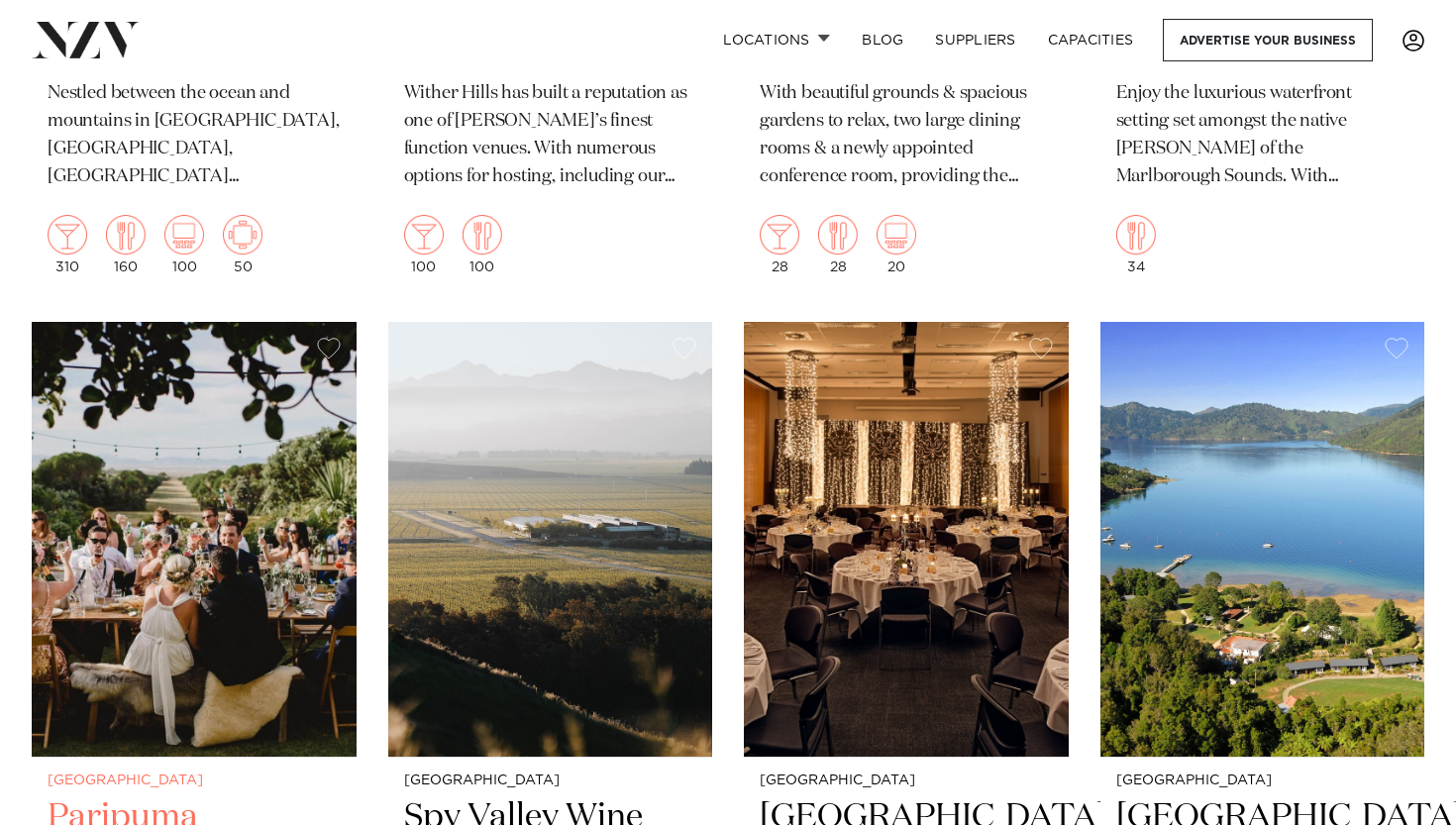 click on "Paripuma" at bounding box center [194, 862] 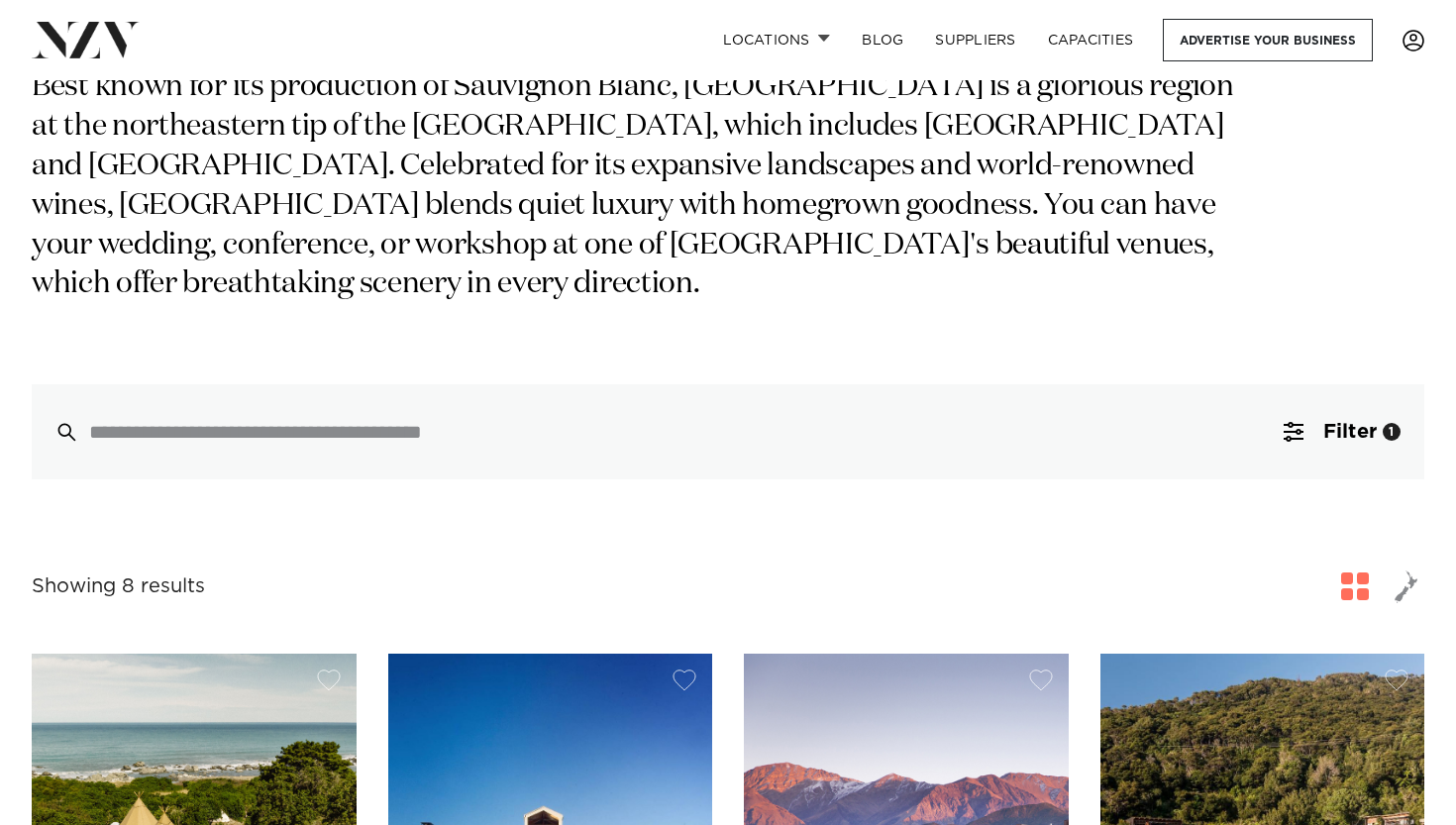 scroll, scrollTop: 0, scrollLeft: 0, axis: both 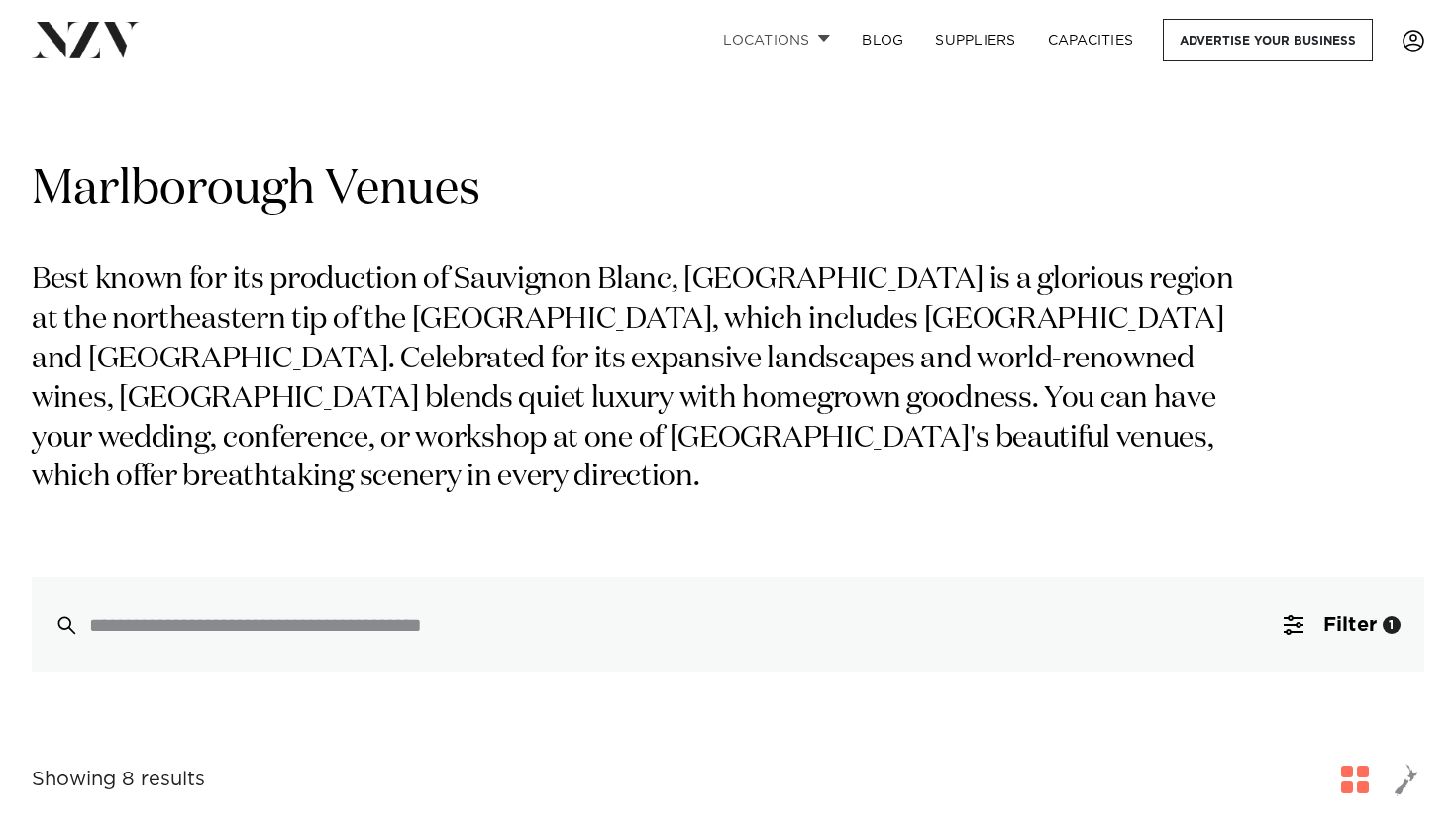 click at bounding box center [824, 38] 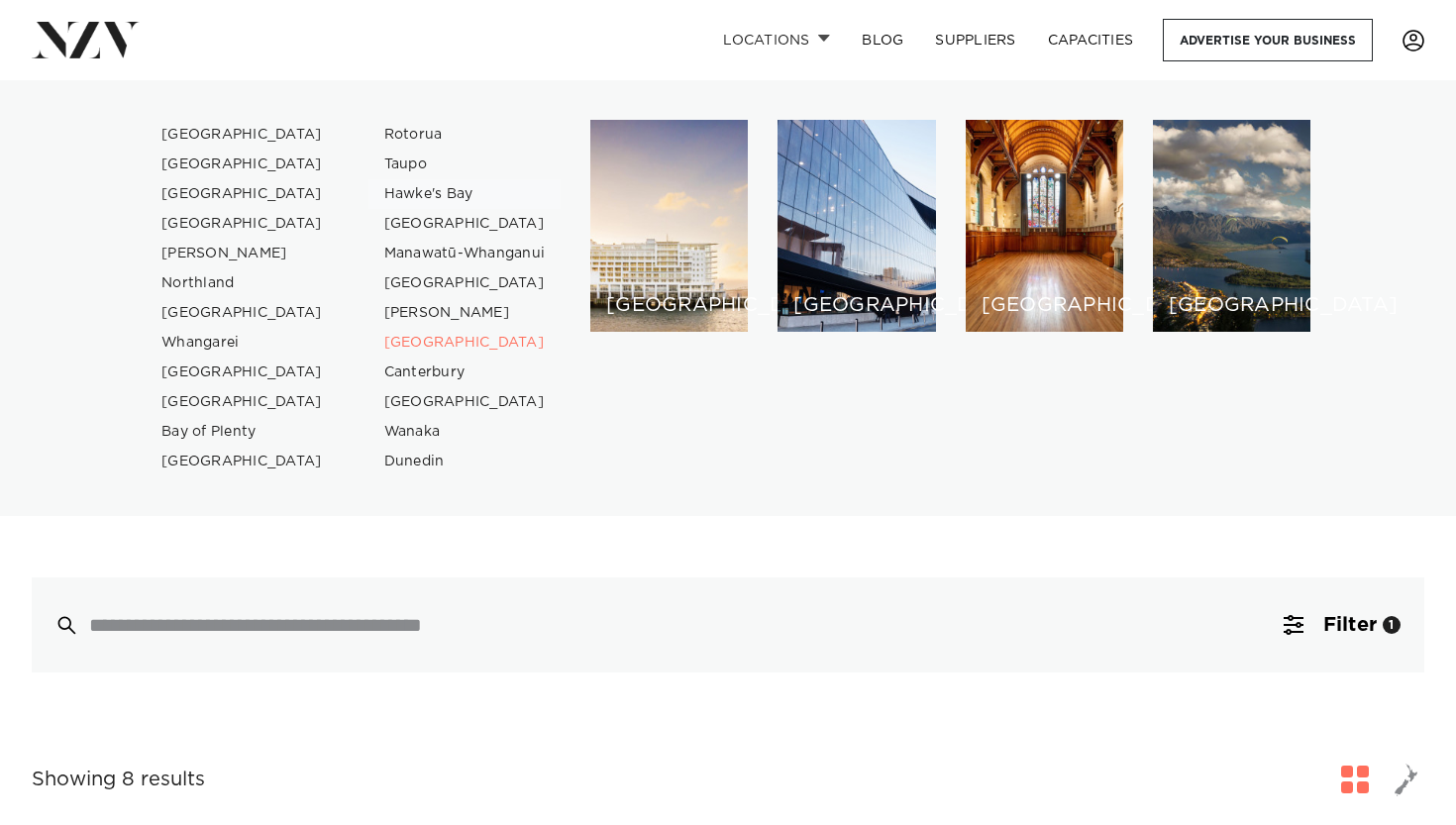 click on "Hawke's Bay" at bounding box center [465, 194] 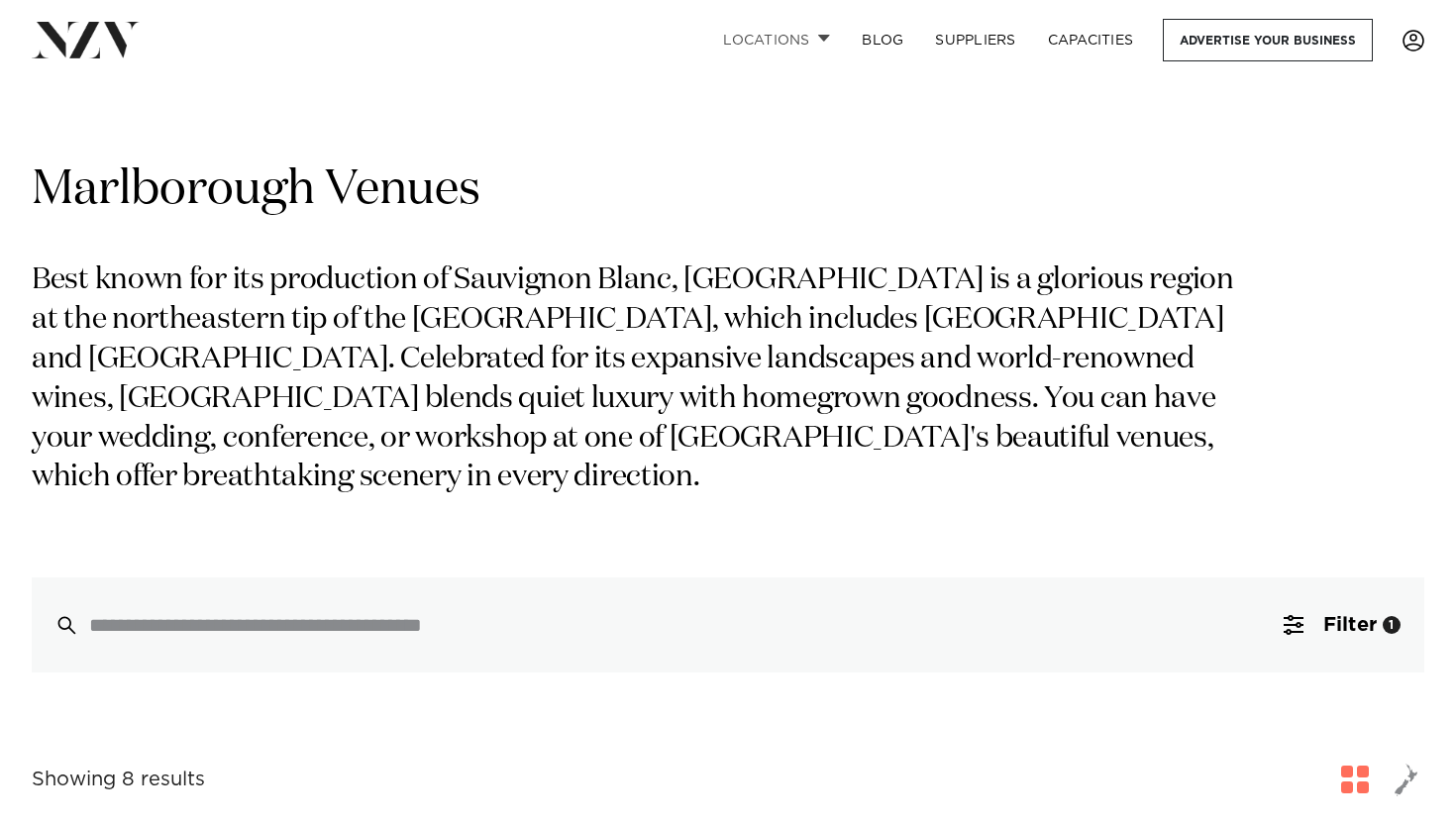 click on "Locations" at bounding box center (777, 40) 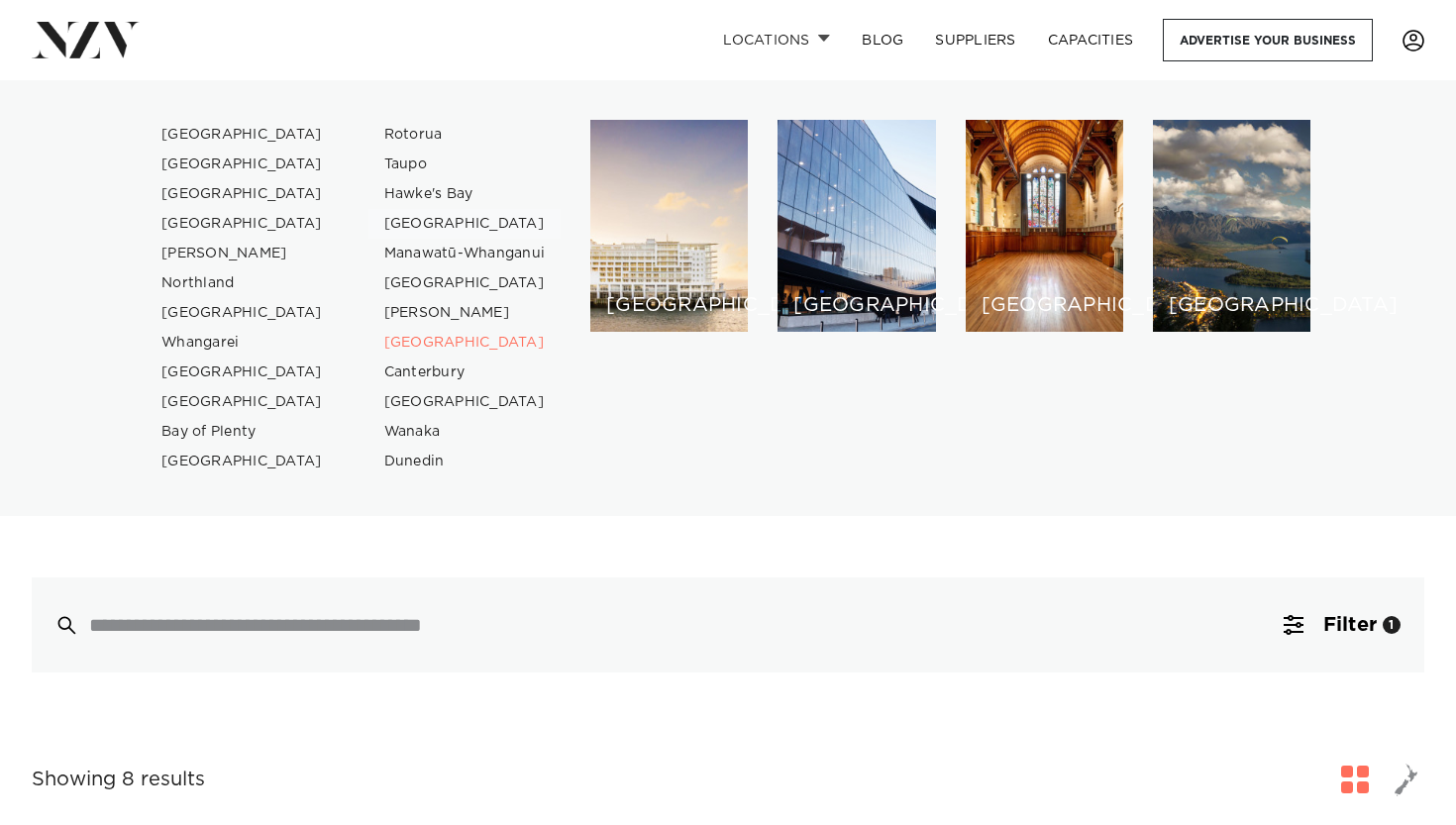click on "[GEOGRAPHIC_DATA]" at bounding box center [465, 224] 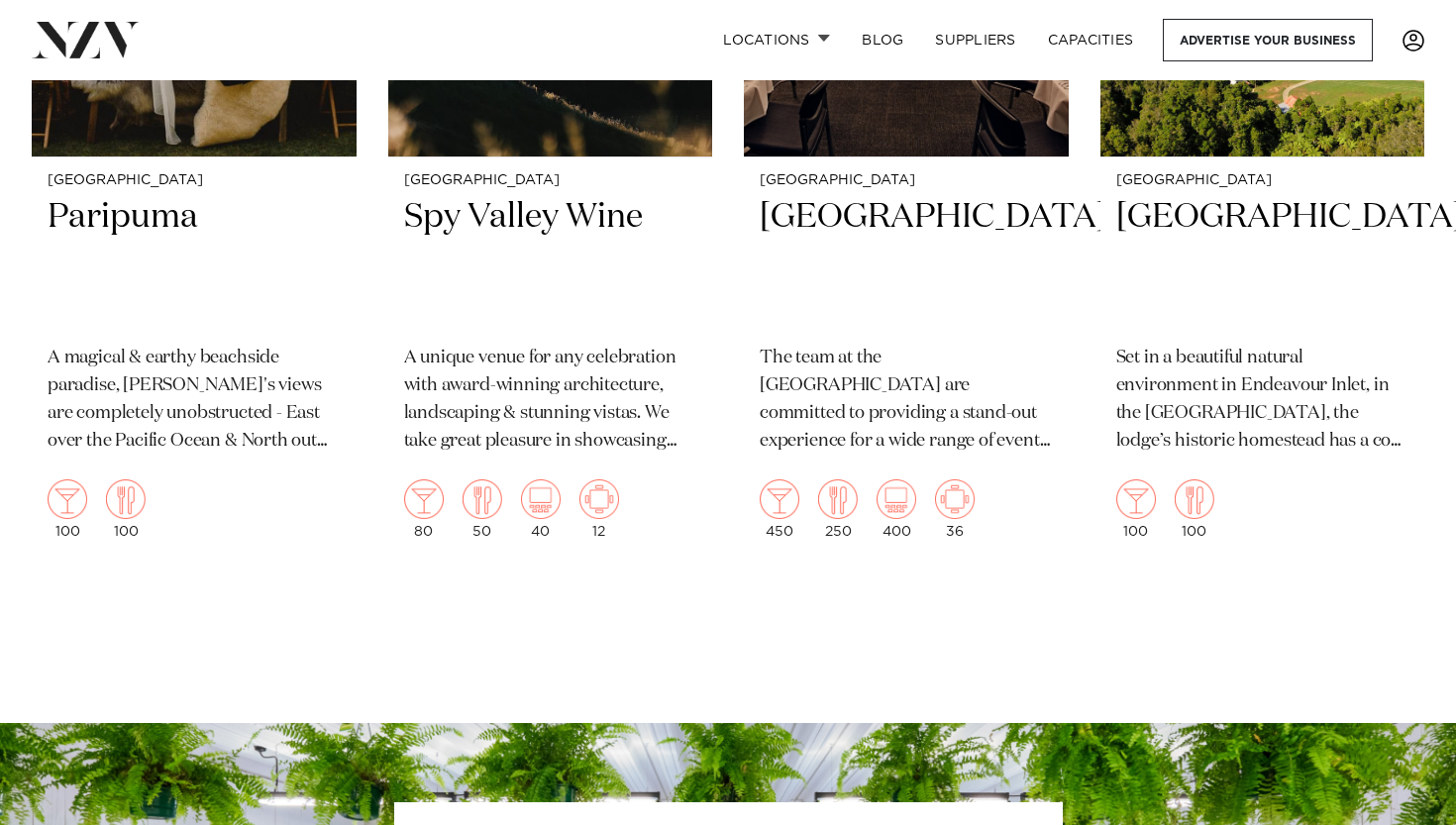 scroll, scrollTop: 1982, scrollLeft: 0, axis: vertical 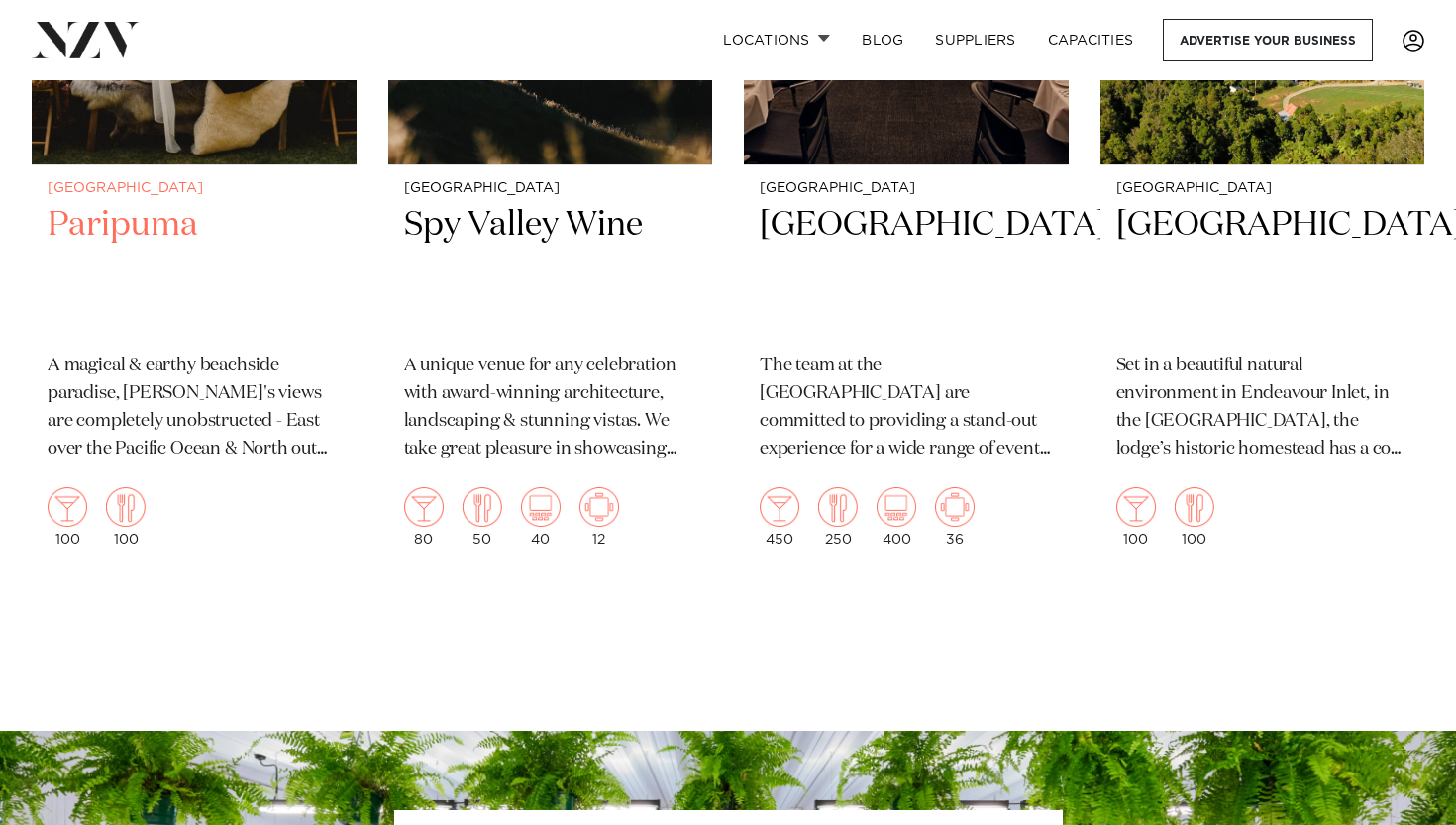 click on "Paripuma" at bounding box center (194, 269) 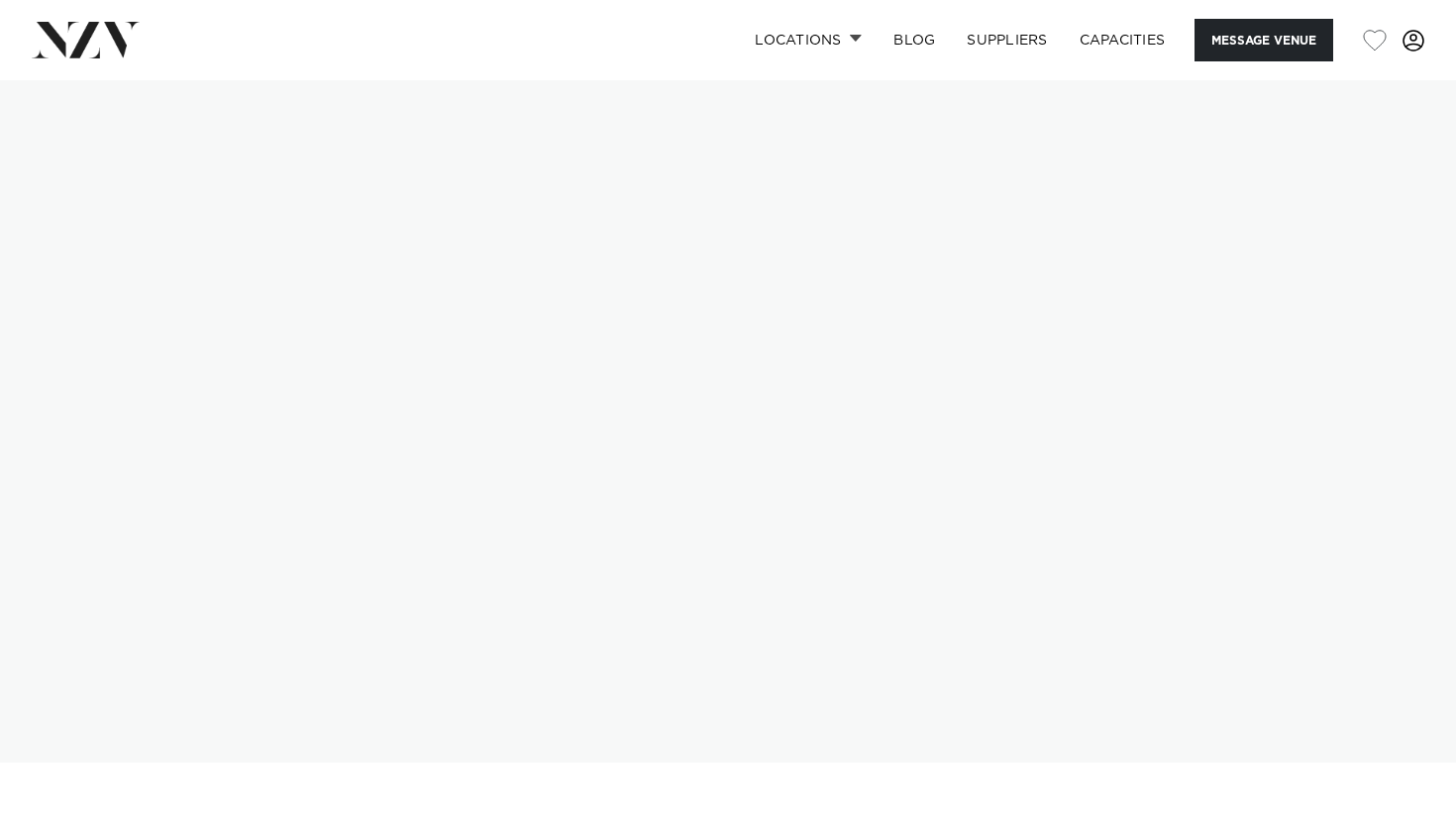 scroll, scrollTop: 0, scrollLeft: 0, axis: both 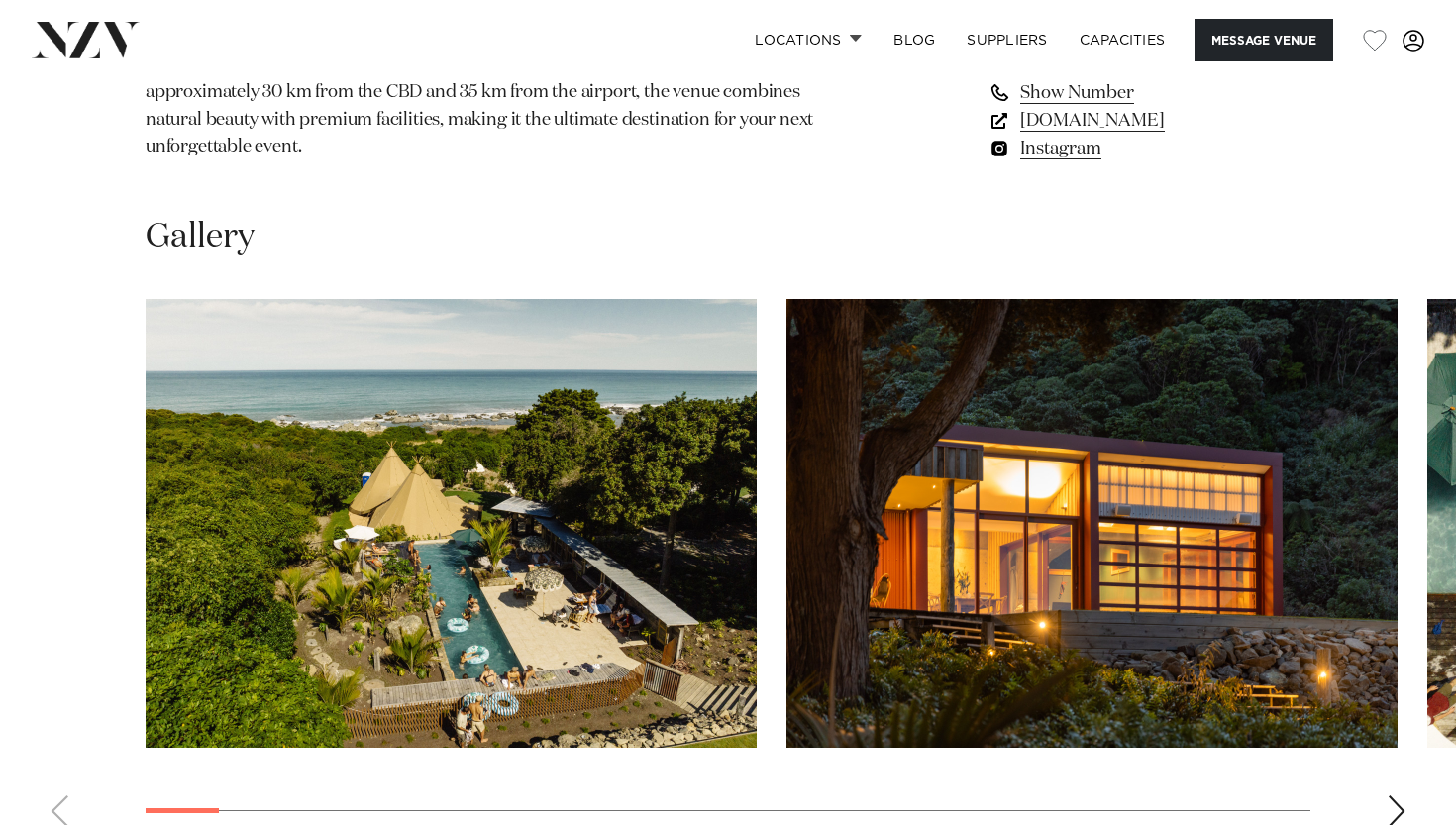 click at bounding box center [1397, 811] 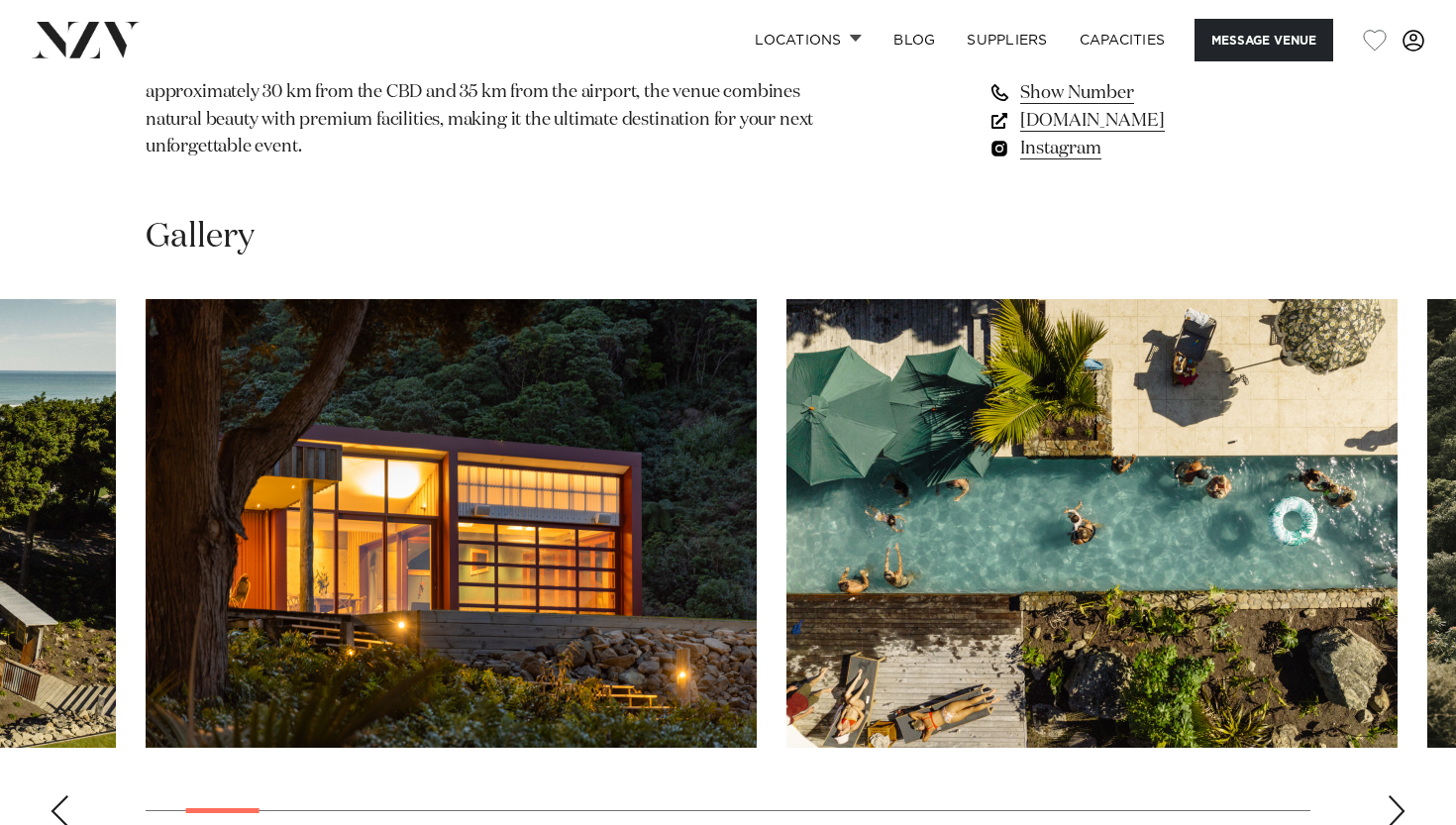 click at bounding box center [1397, 811] 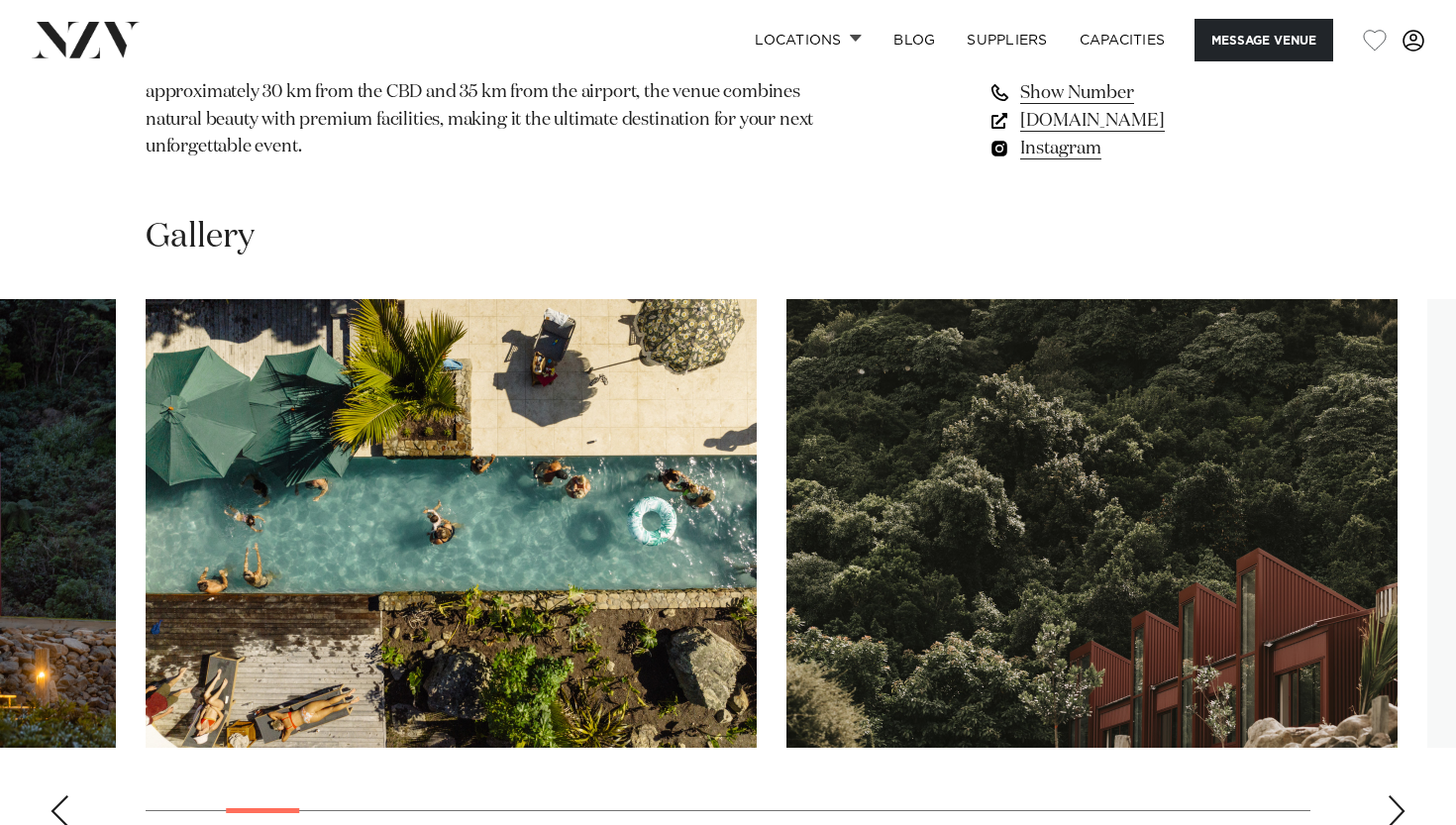 click at bounding box center (1397, 811) 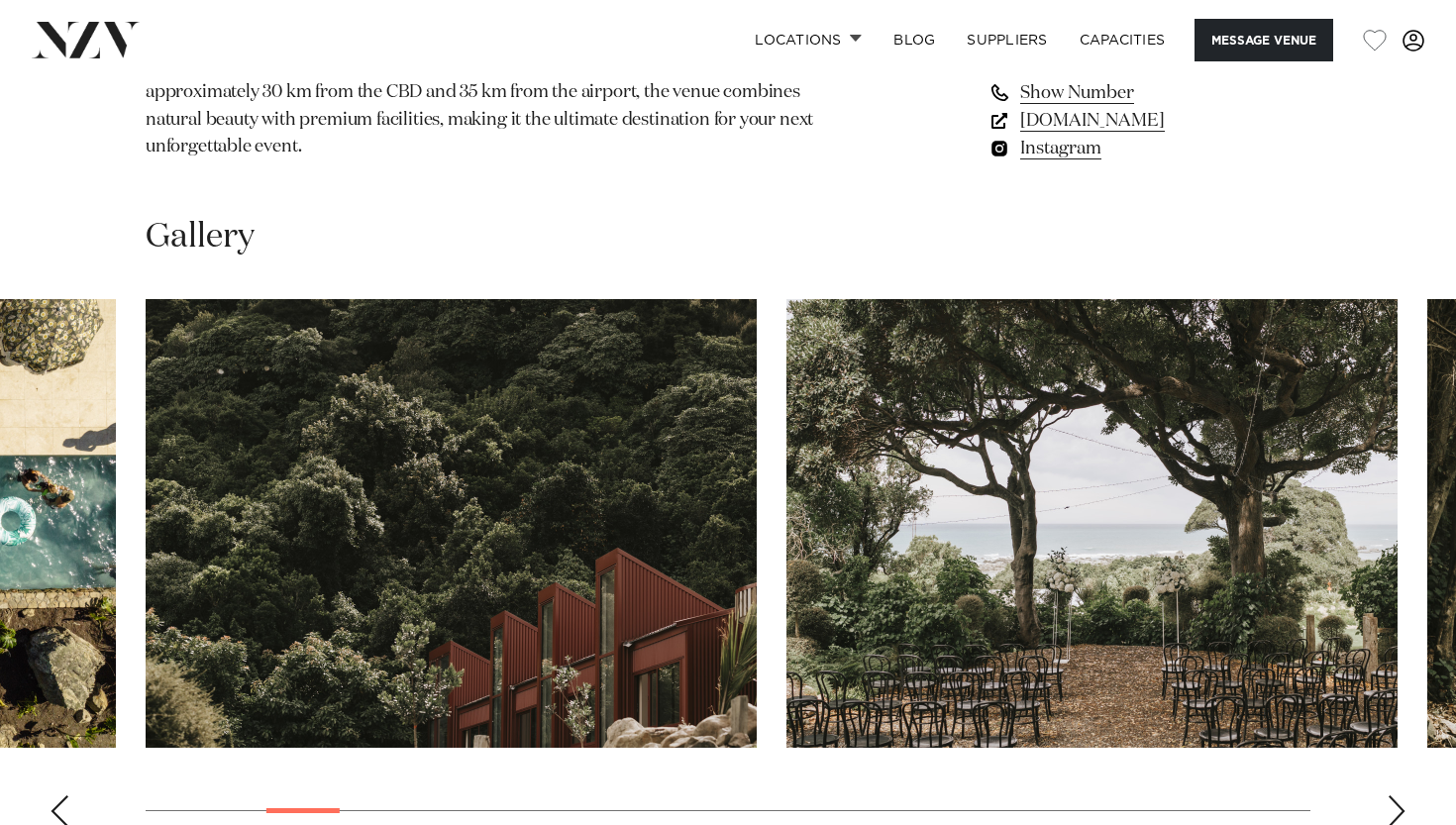 click at bounding box center (1397, 811) 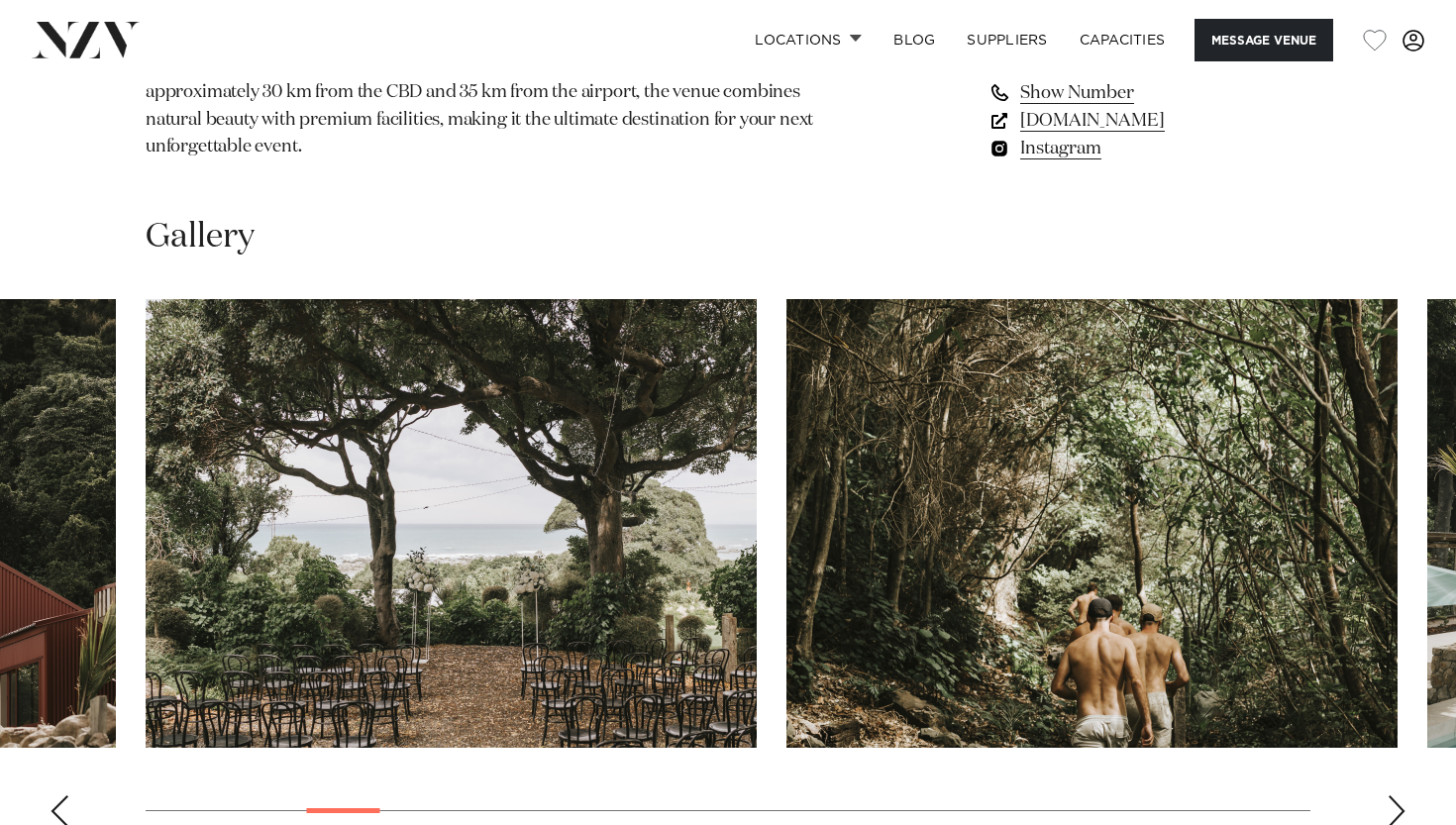 click at bounding box center (1397, 811) 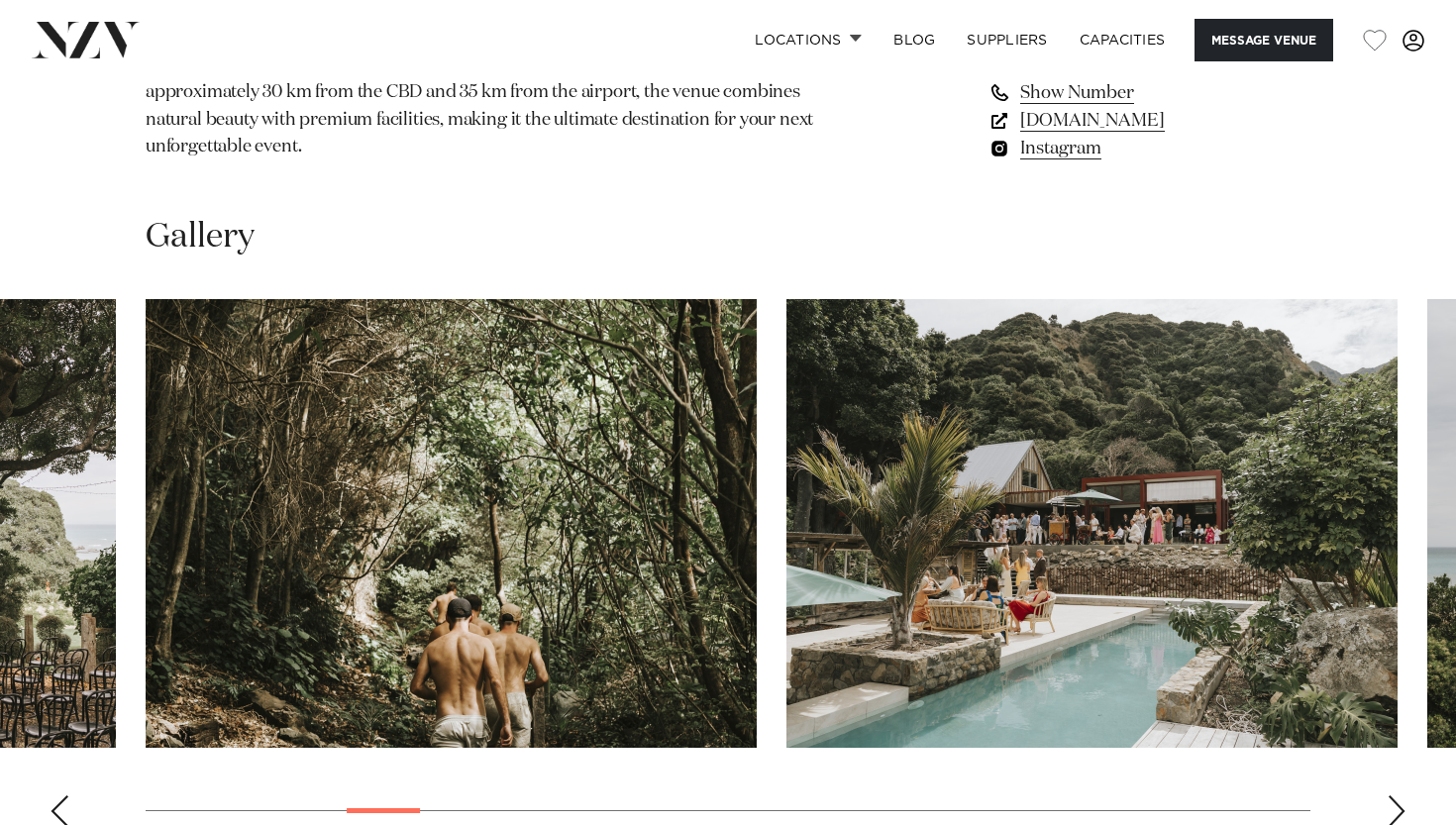 click at bounding box center (1397, 811) 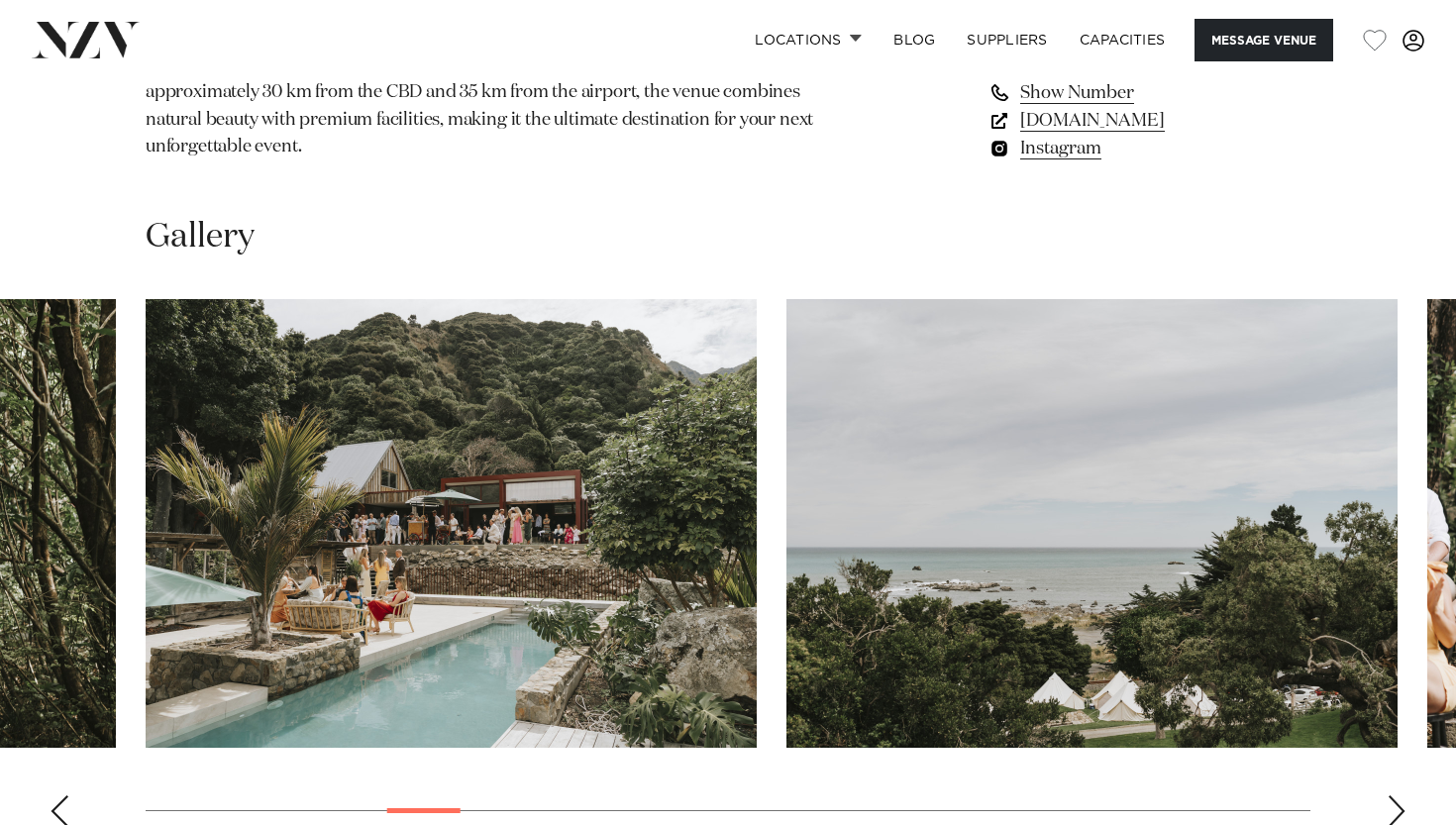 click at bounding box center [1397, 811] 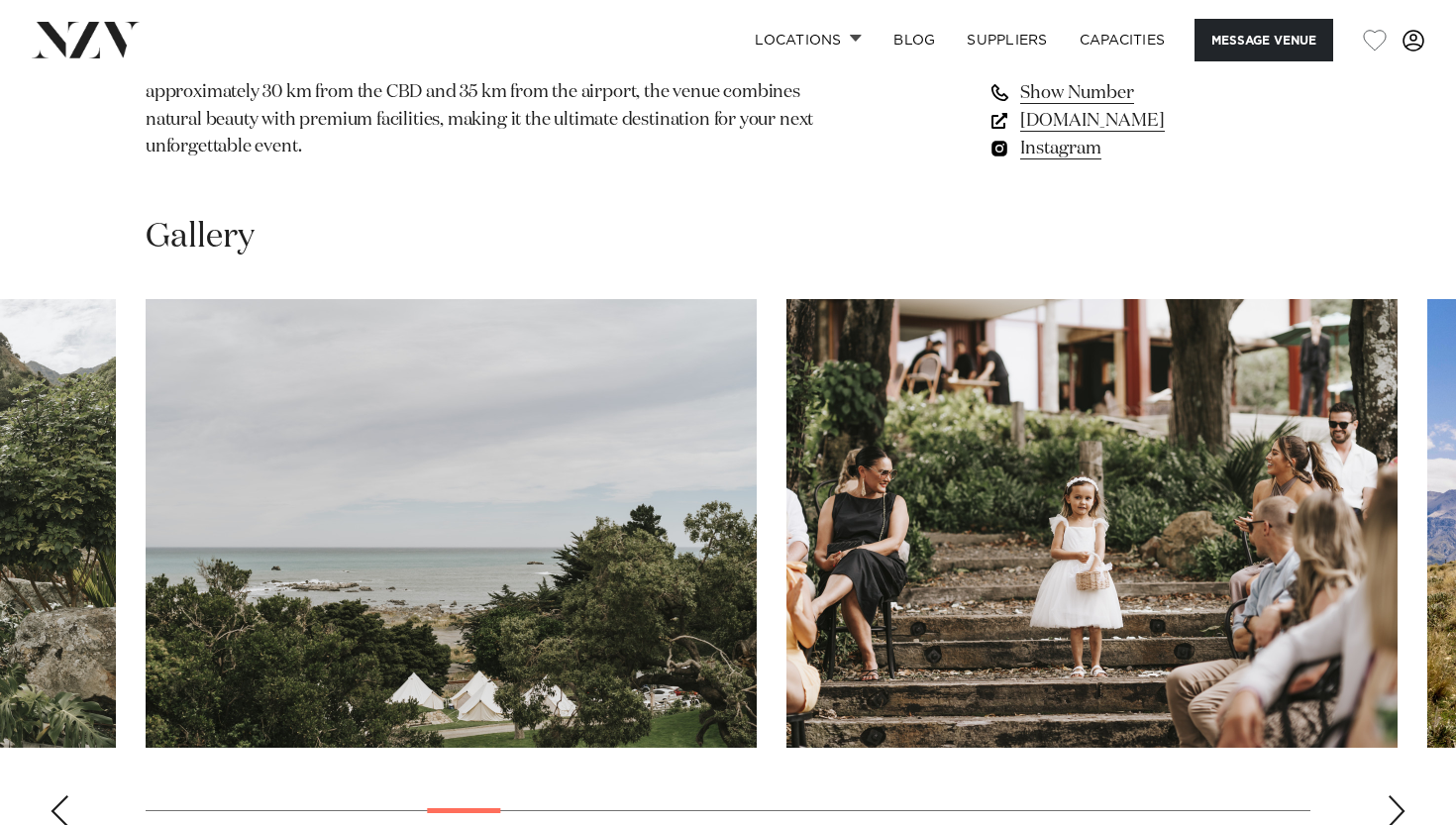 click at bounding box center (1397, 811) 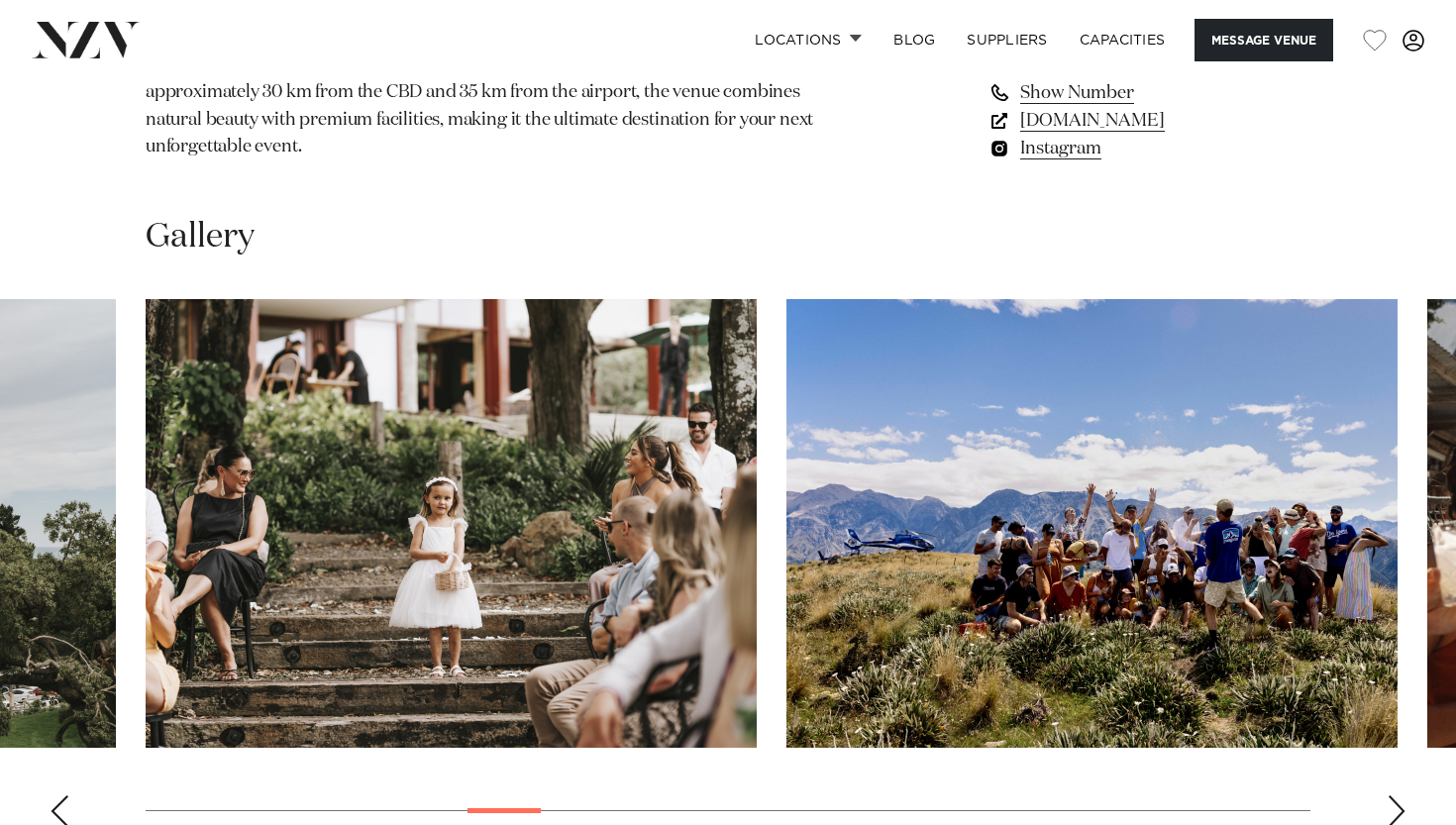 click at bounding box center (1397, 811) 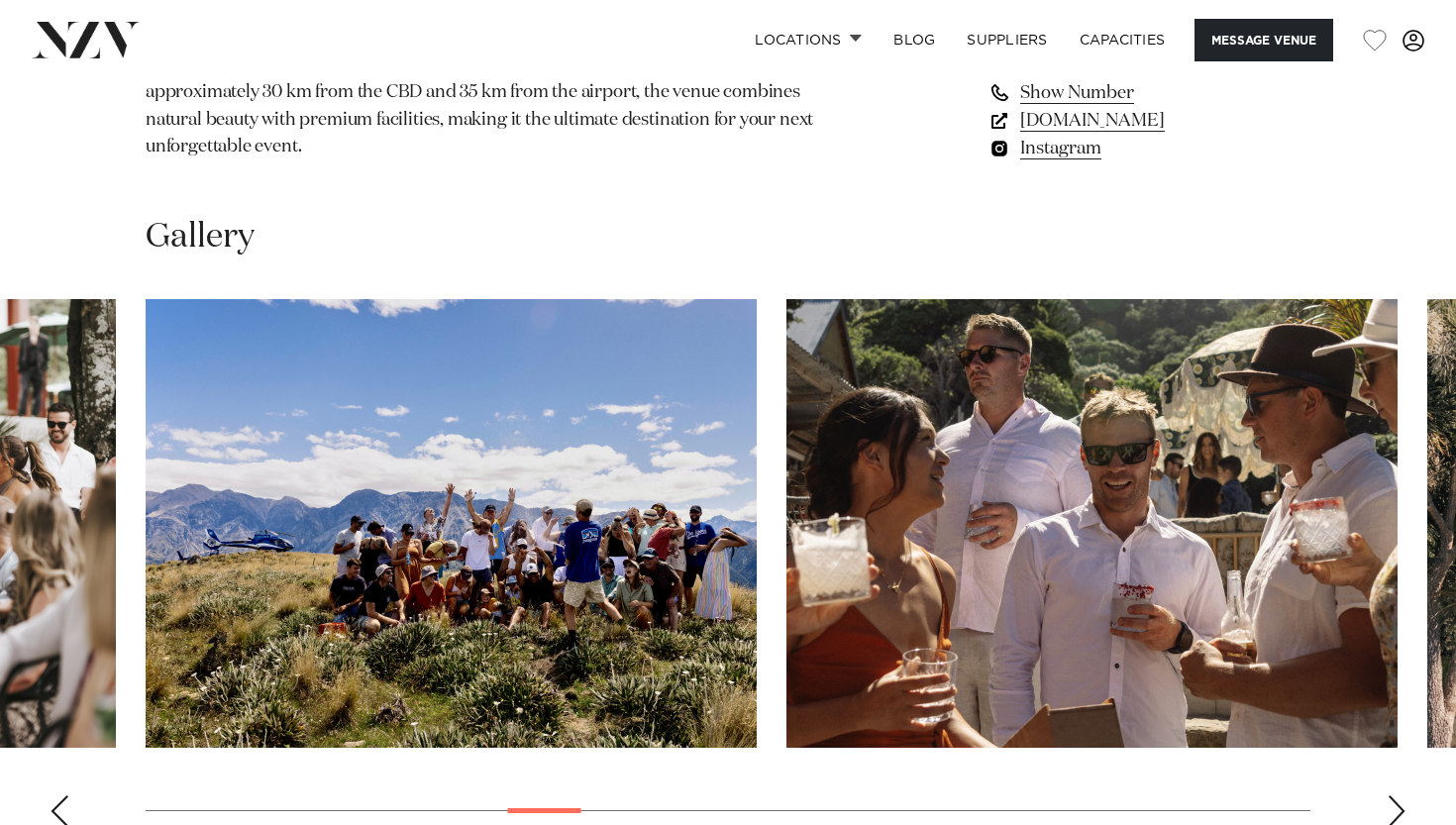click at bounding box center [1397, 811] 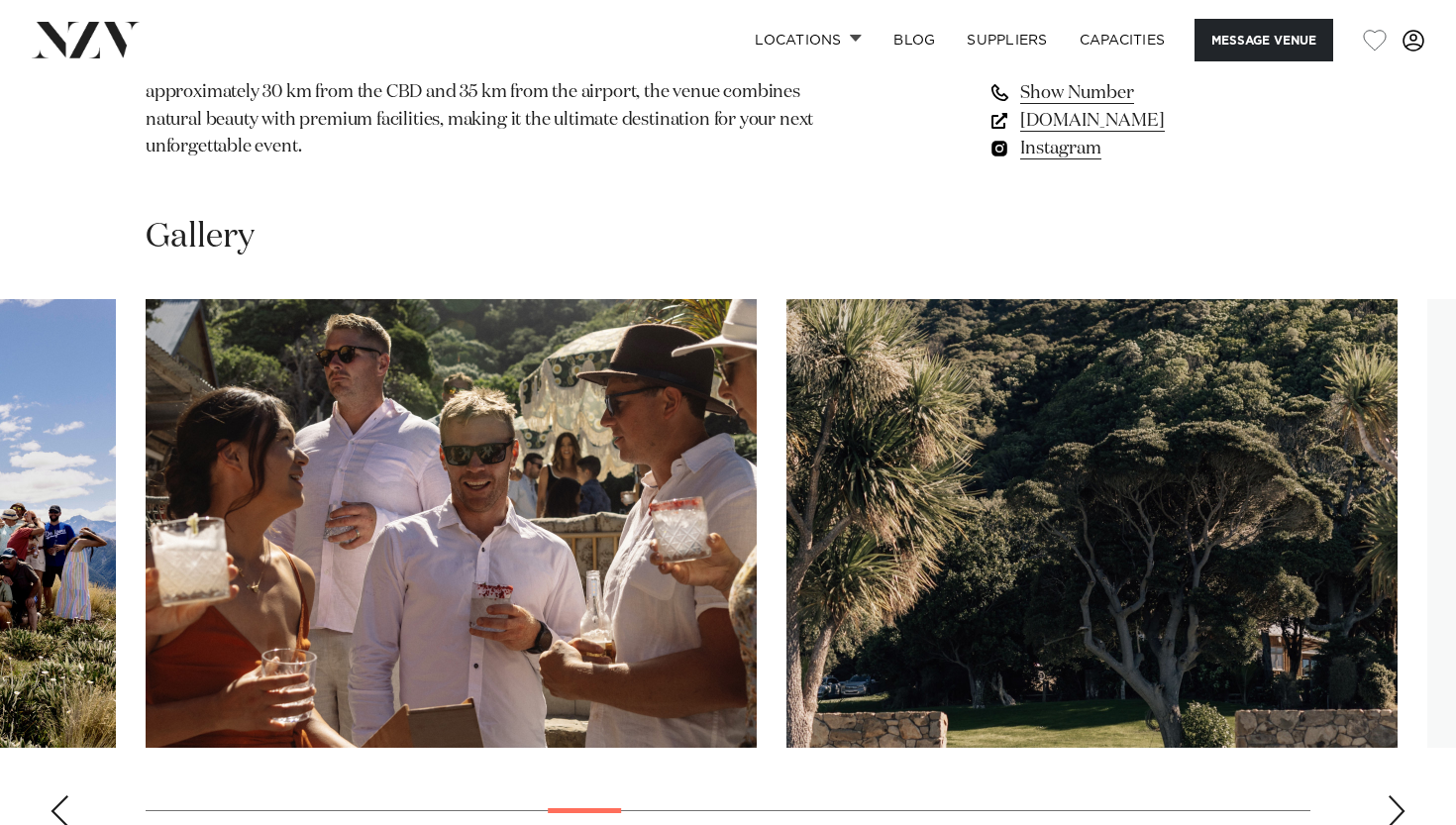 click at bounding box center (1397, 811) 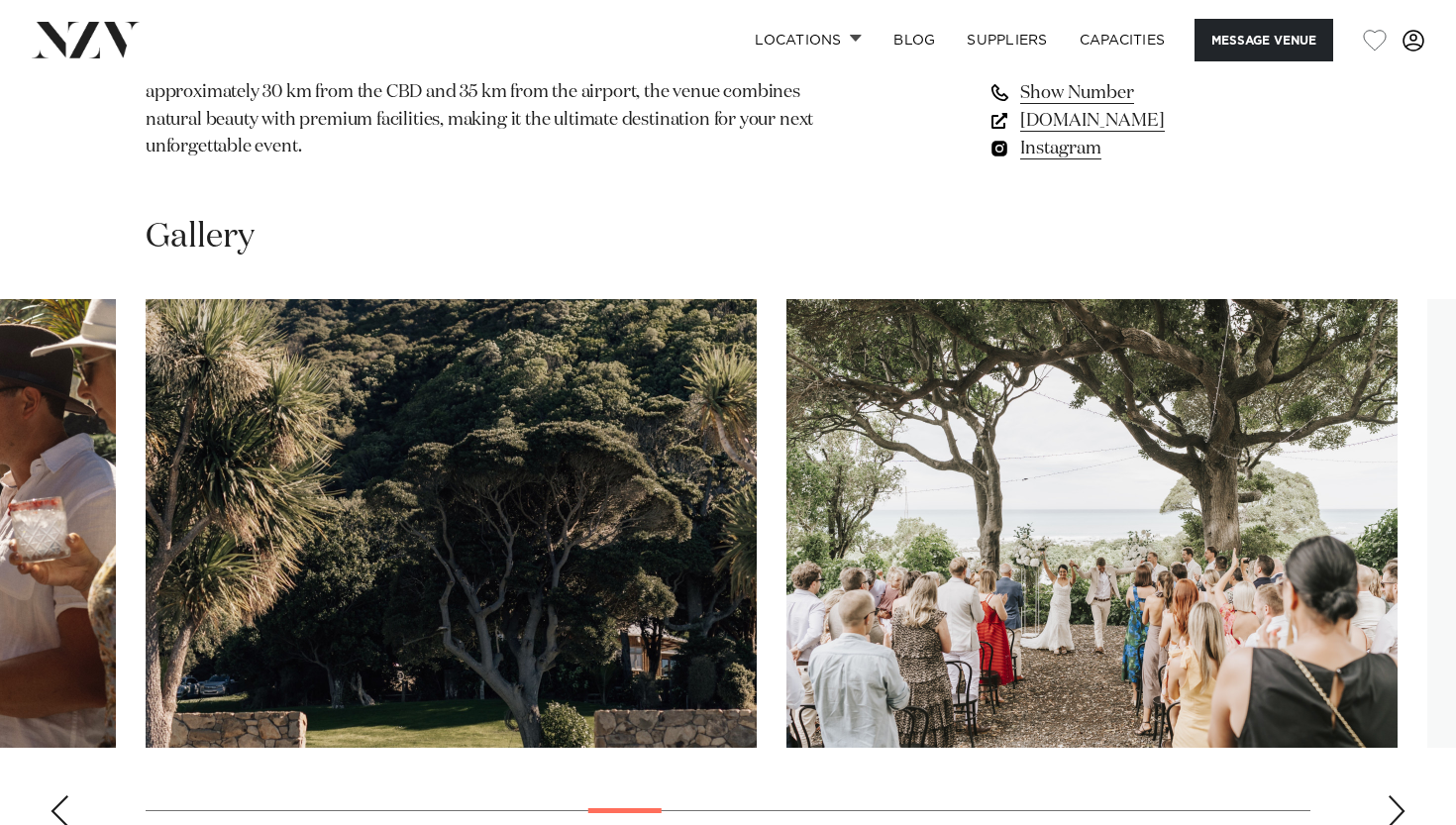 click at bounding box center (1397, 811) 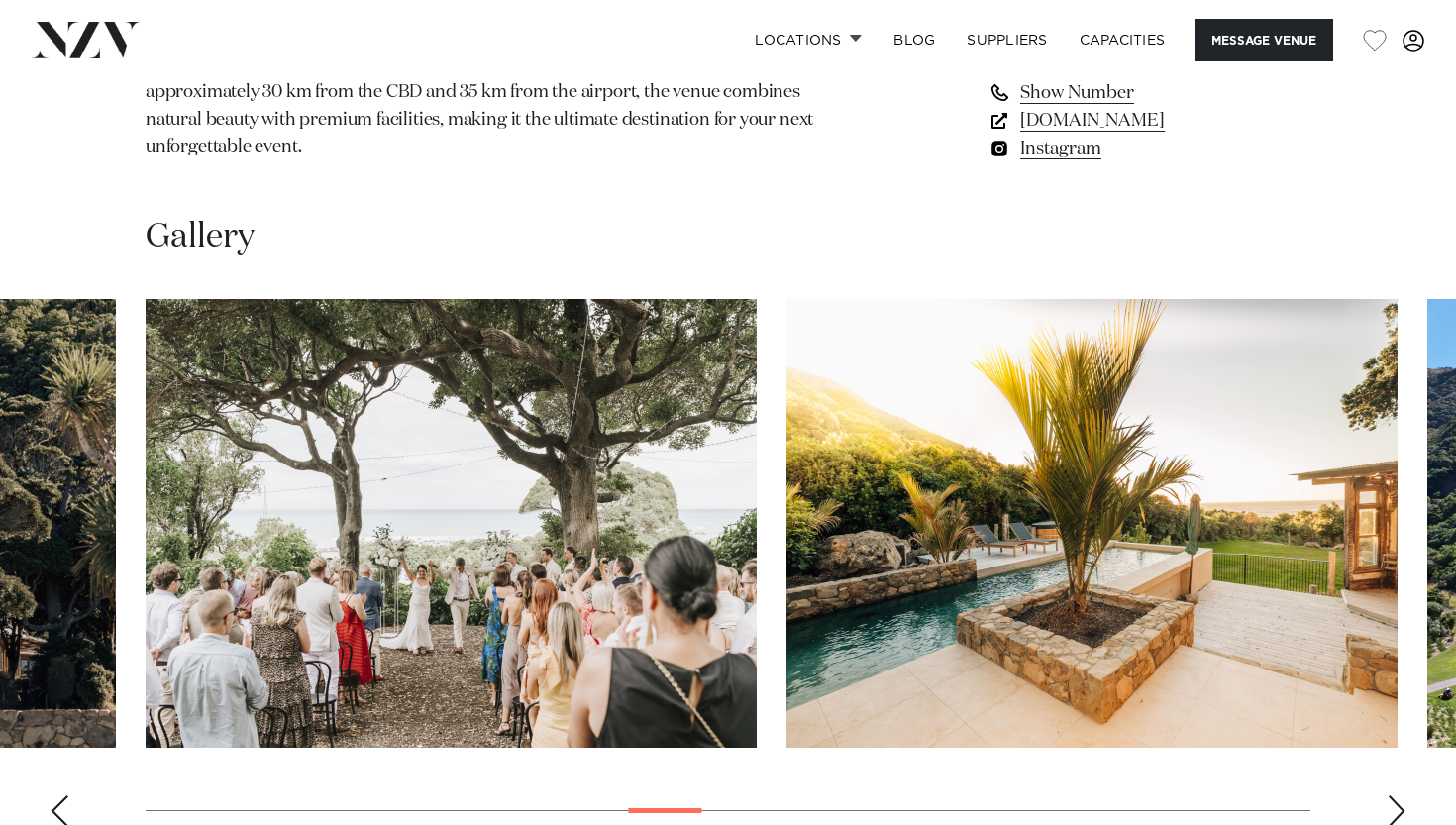 click at bounding box center [1397, 811] 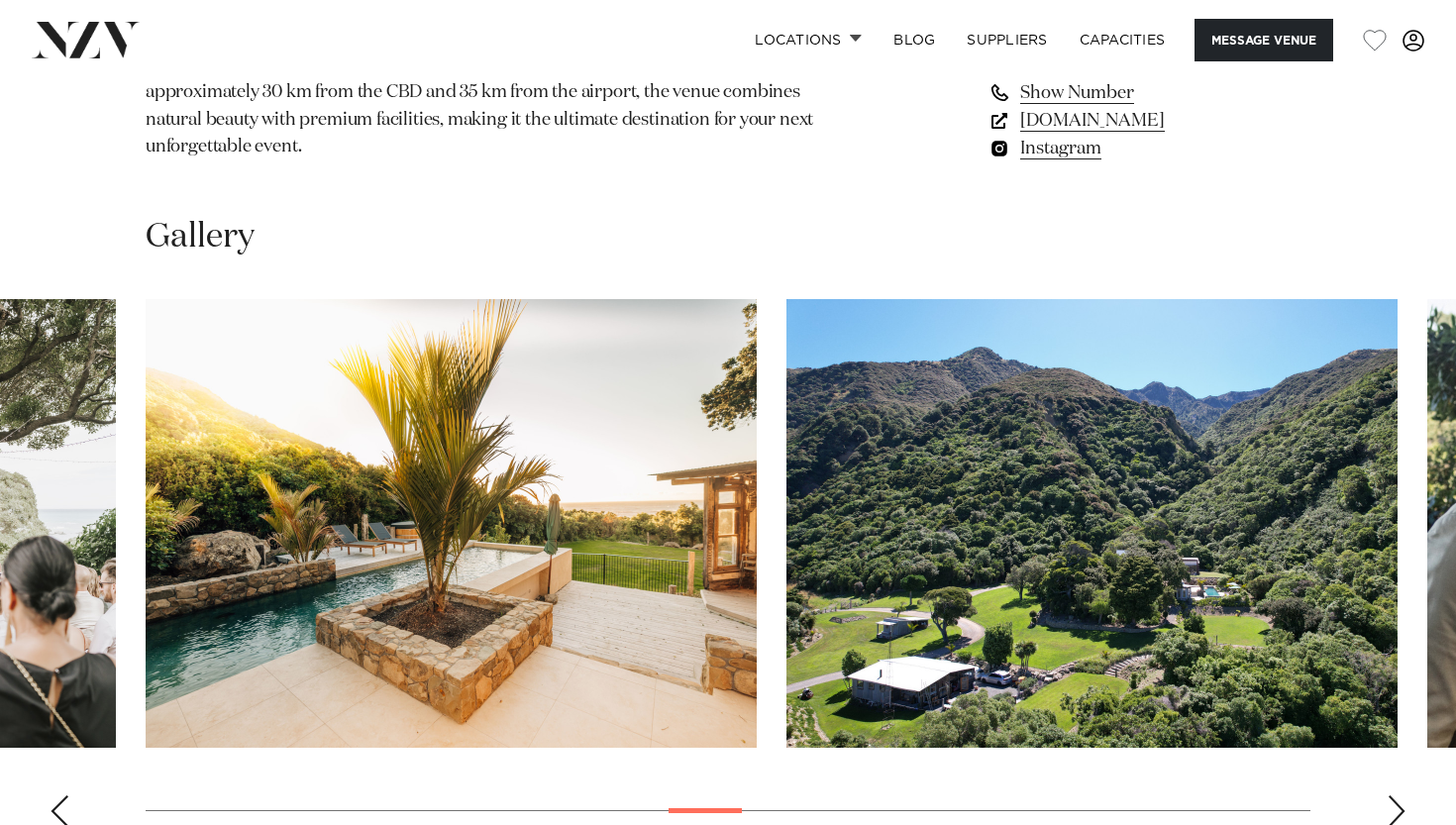 click at bounding box center (1397, 811) 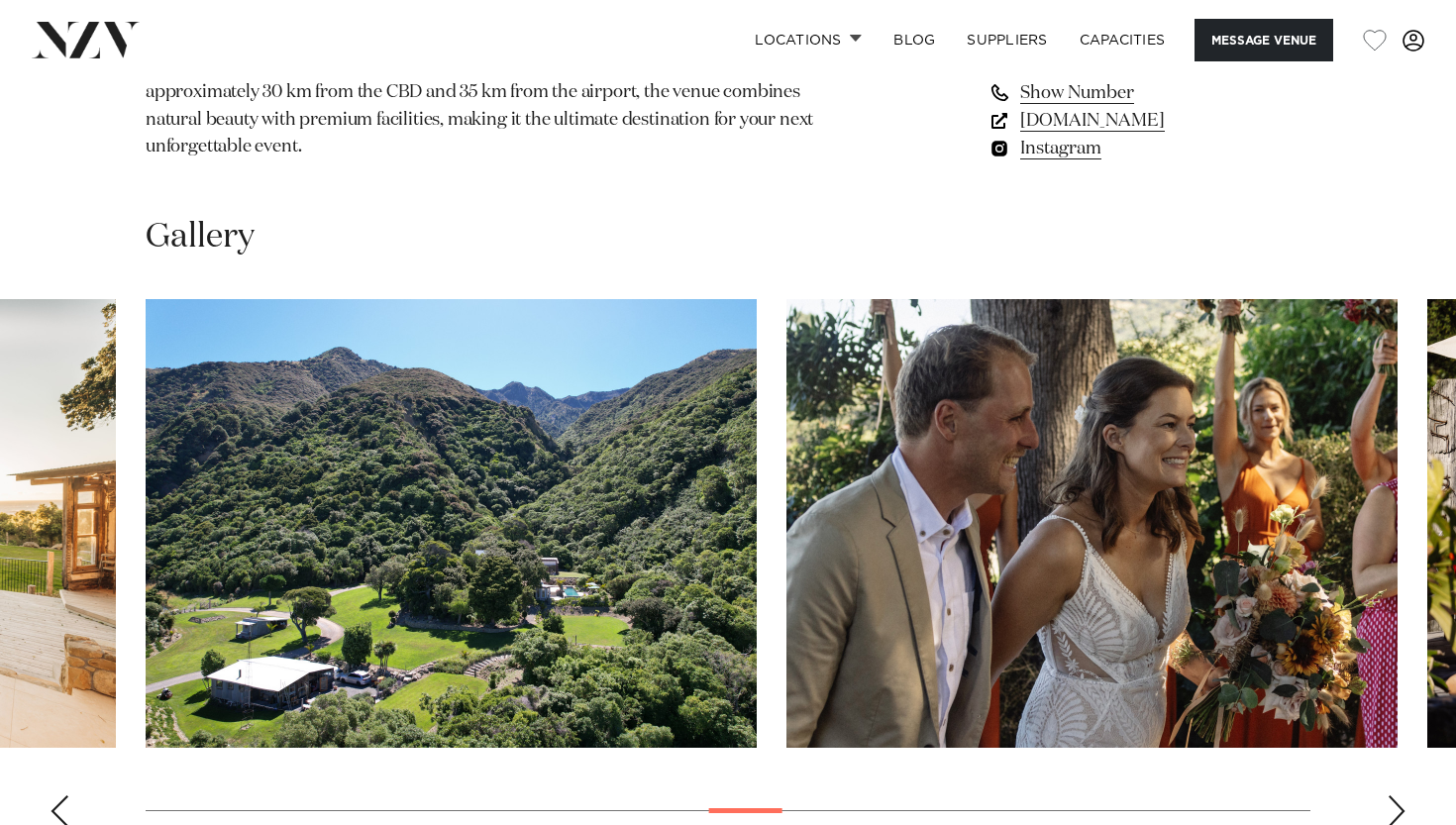 click at bounding box center (1397, 811) 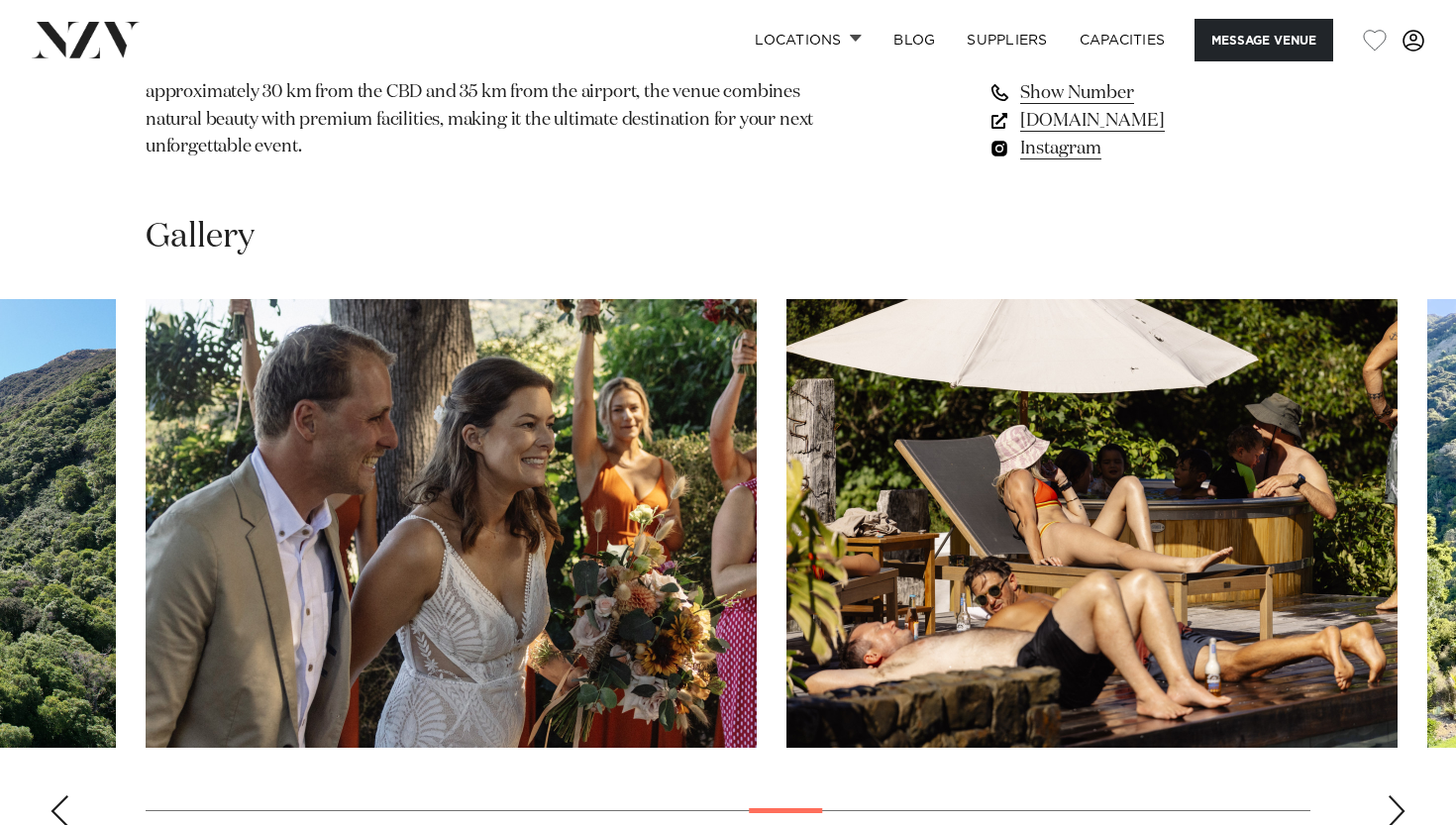 click at bounding box center (1397, 811) 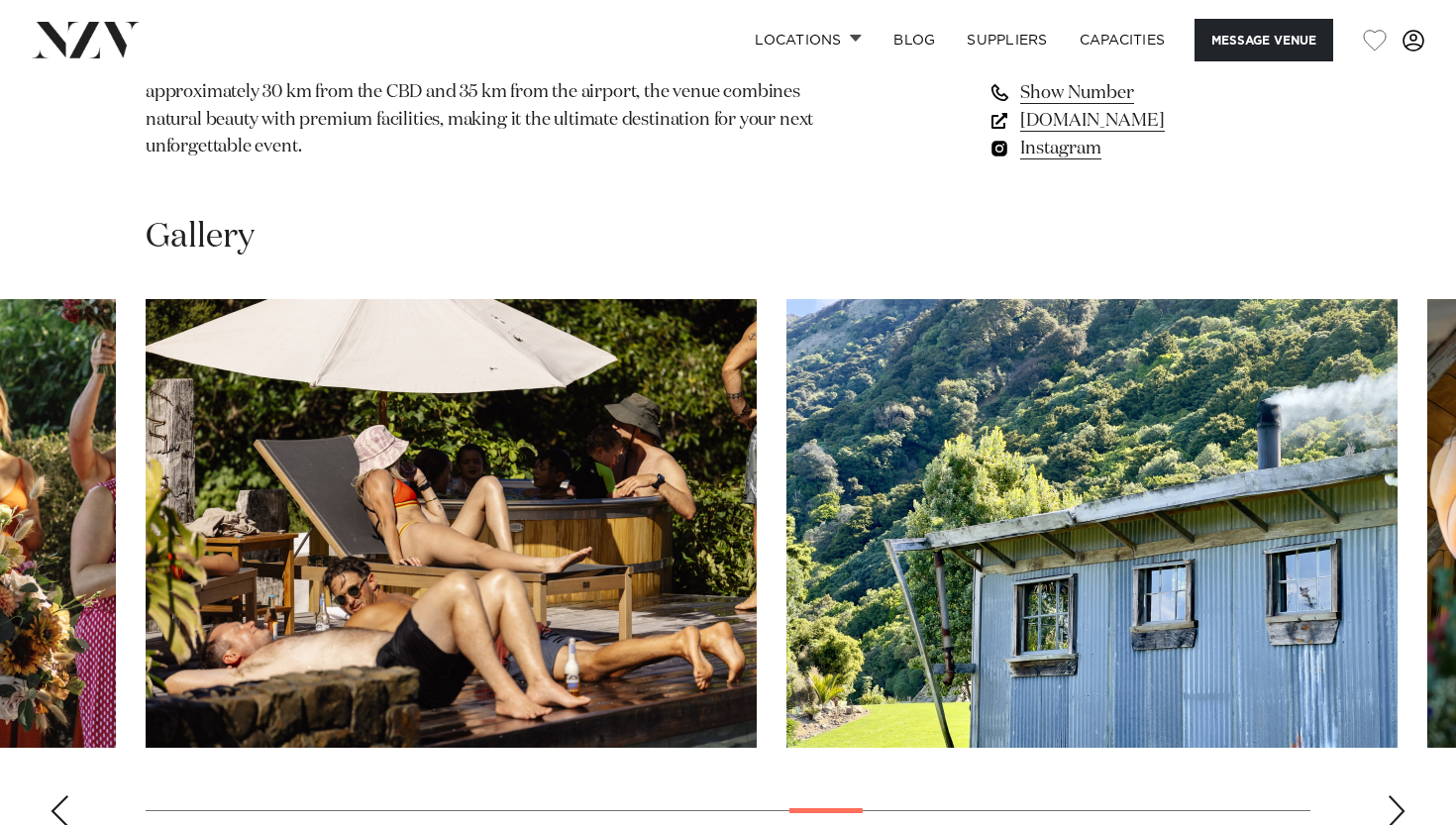 click at bounding box center (1397, 811) 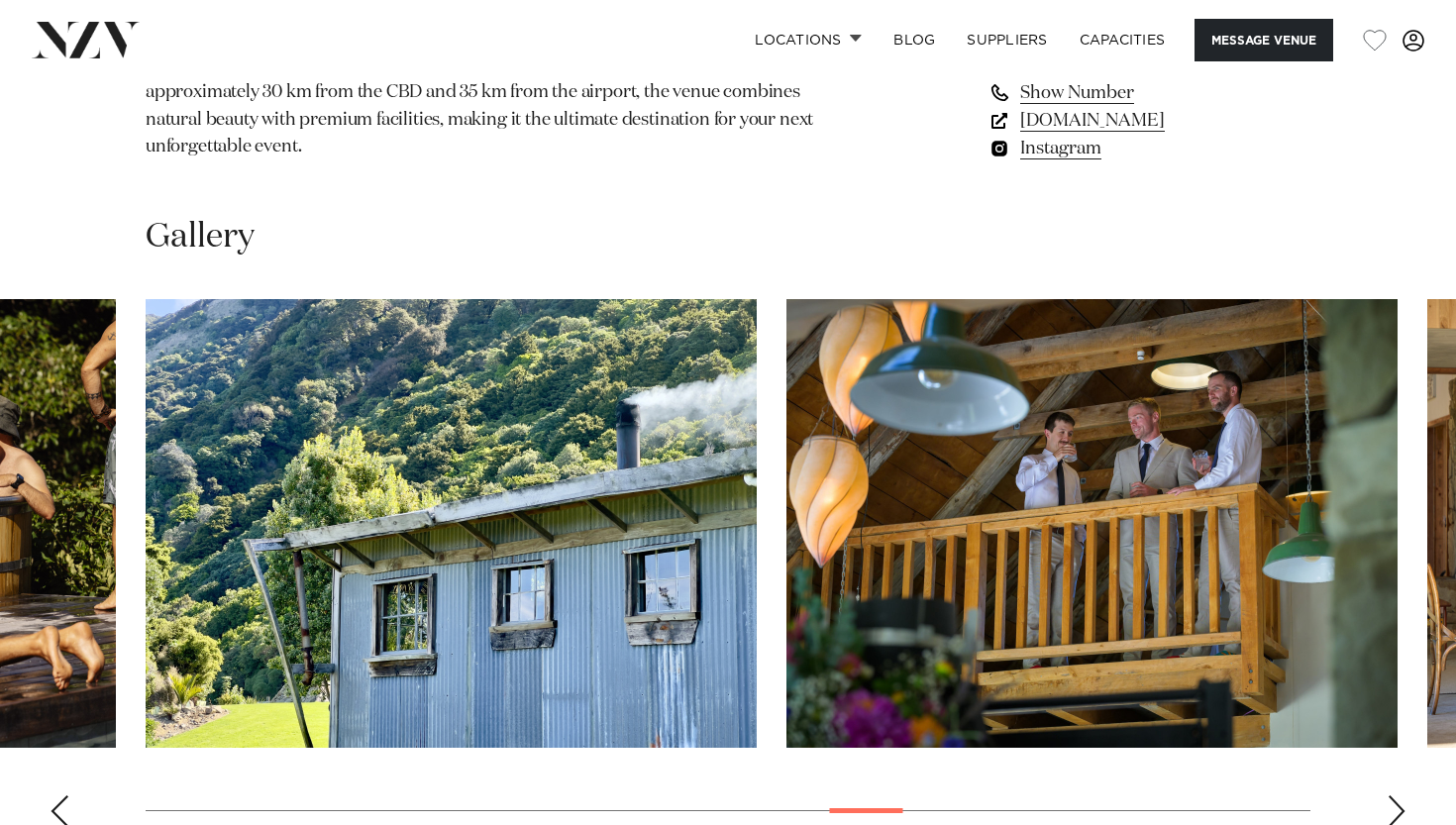 click at bounding box center (1397, 811) 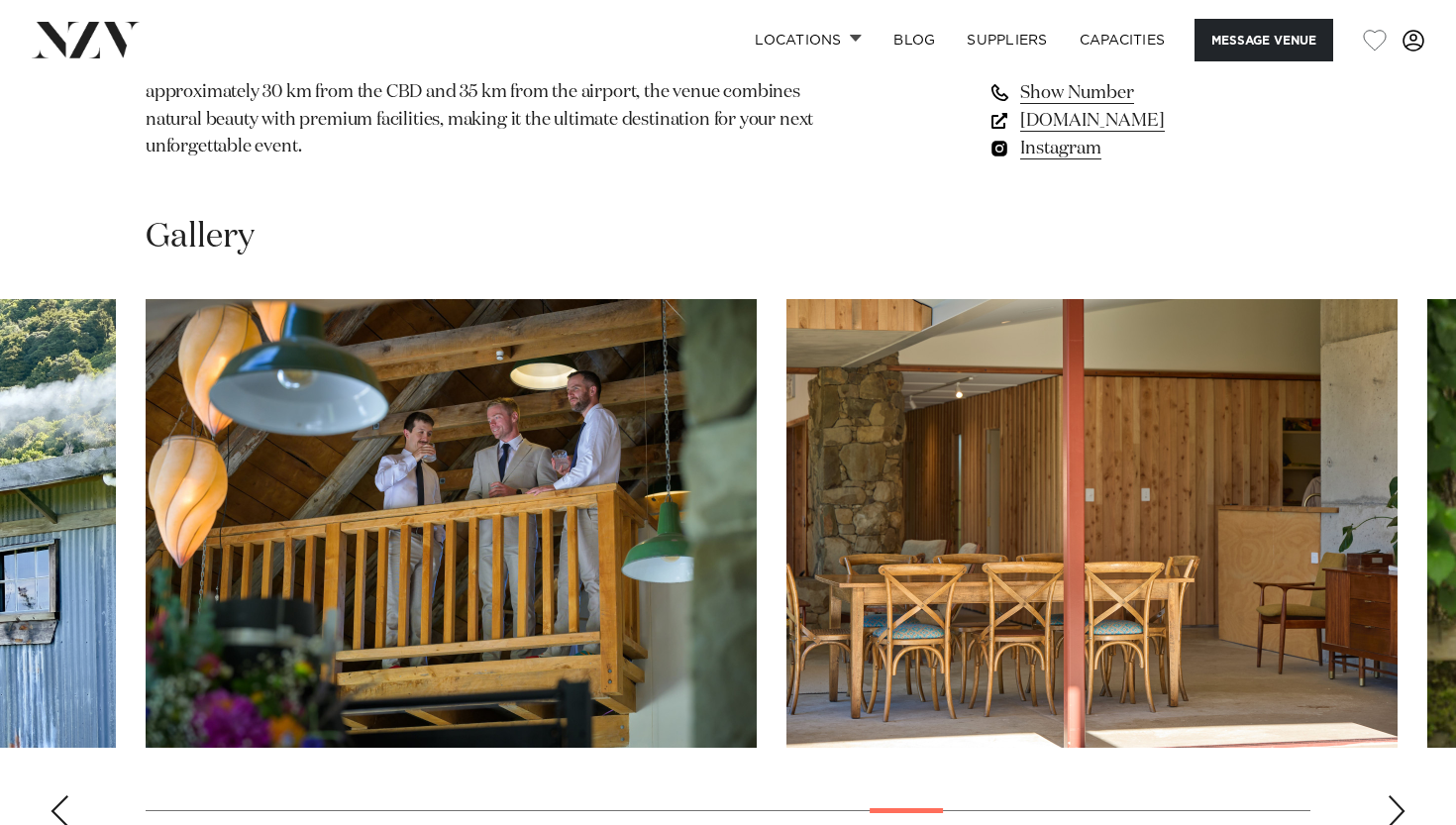 click at bounding box center (1397, 811) 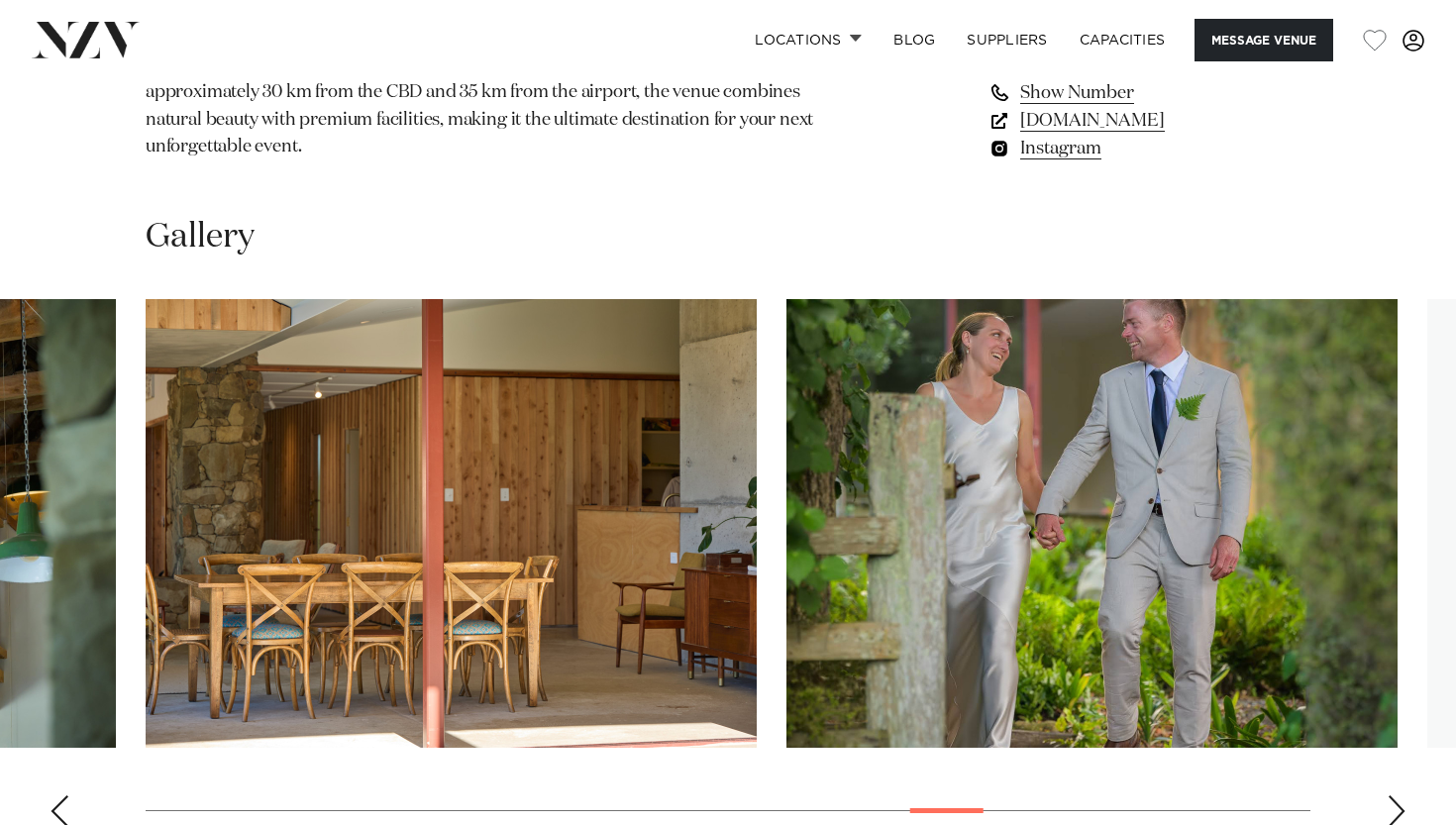 click at bounding box center [1397, 811] 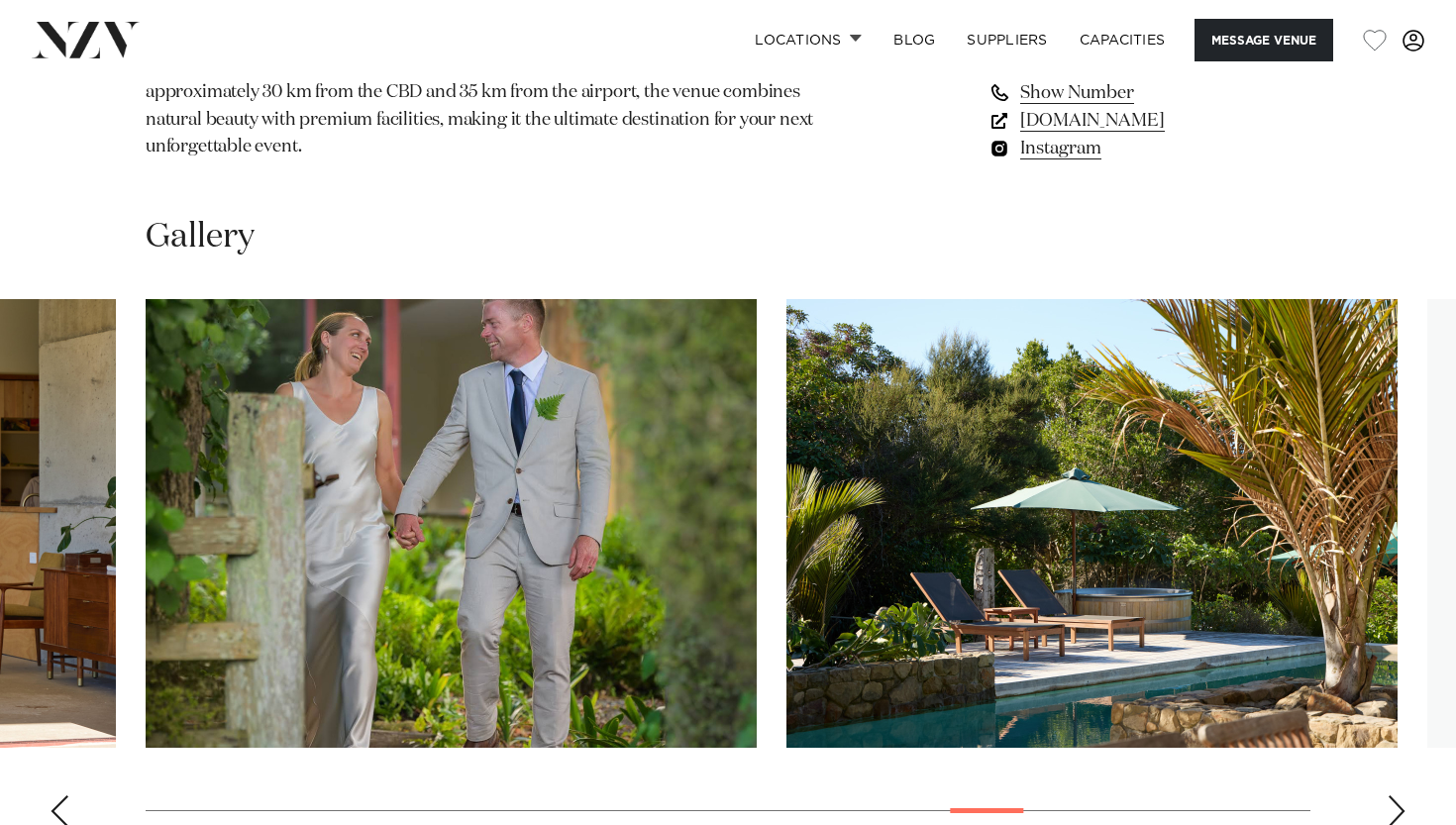 click at bounding box center [1397, 811] 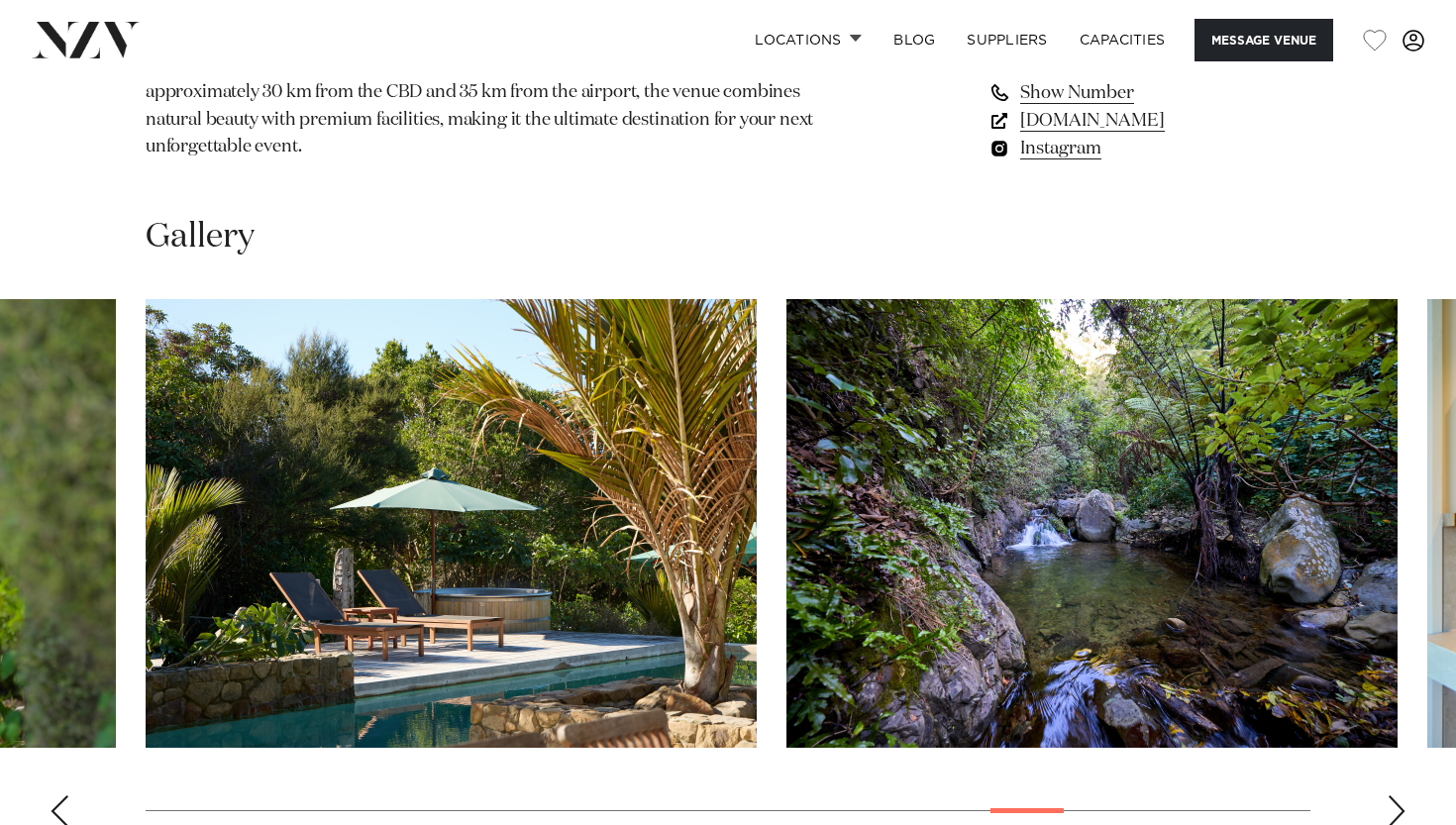 click at bounding box center [1397, 811] 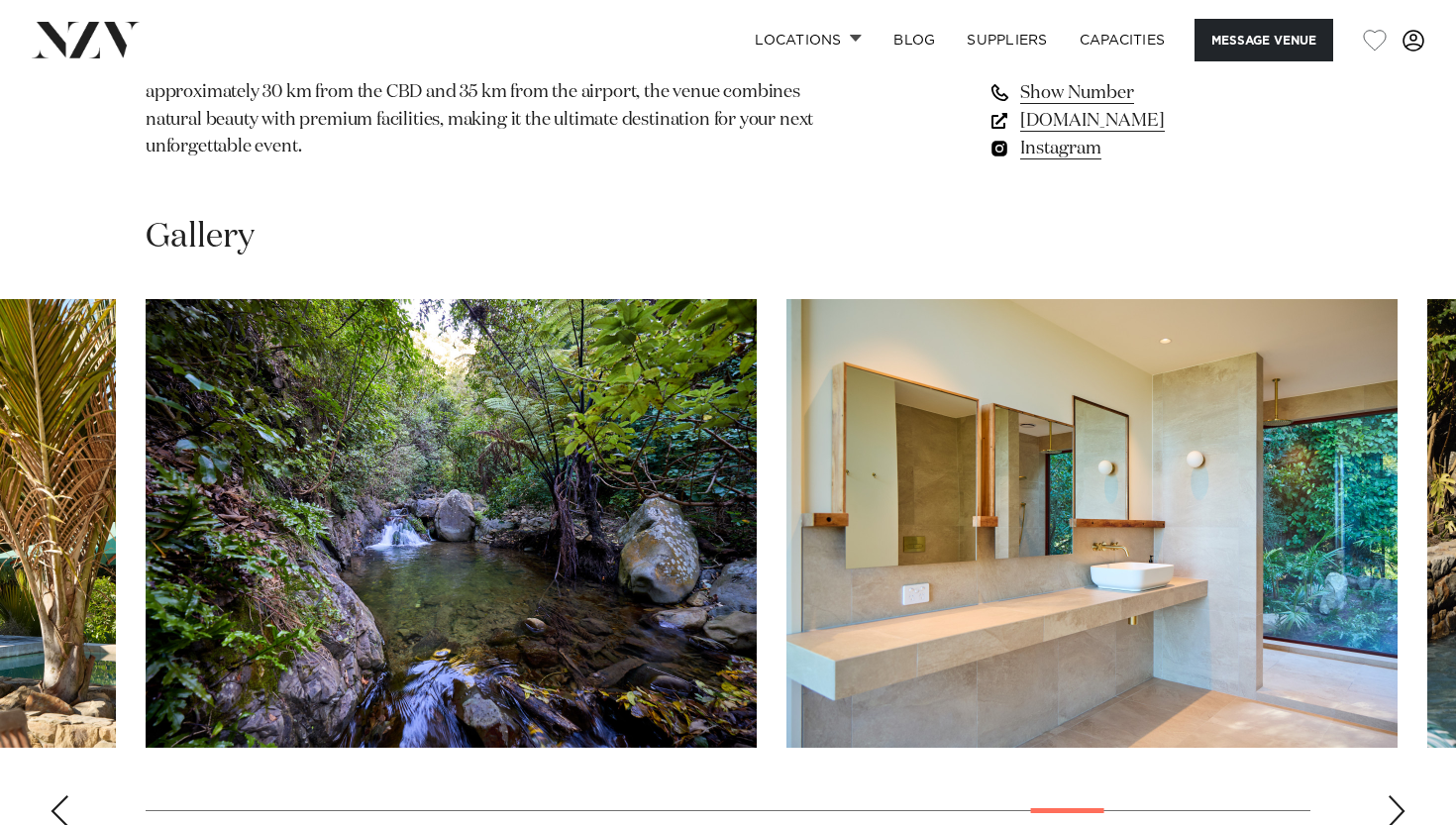 click at bounding box center [1397, 811] 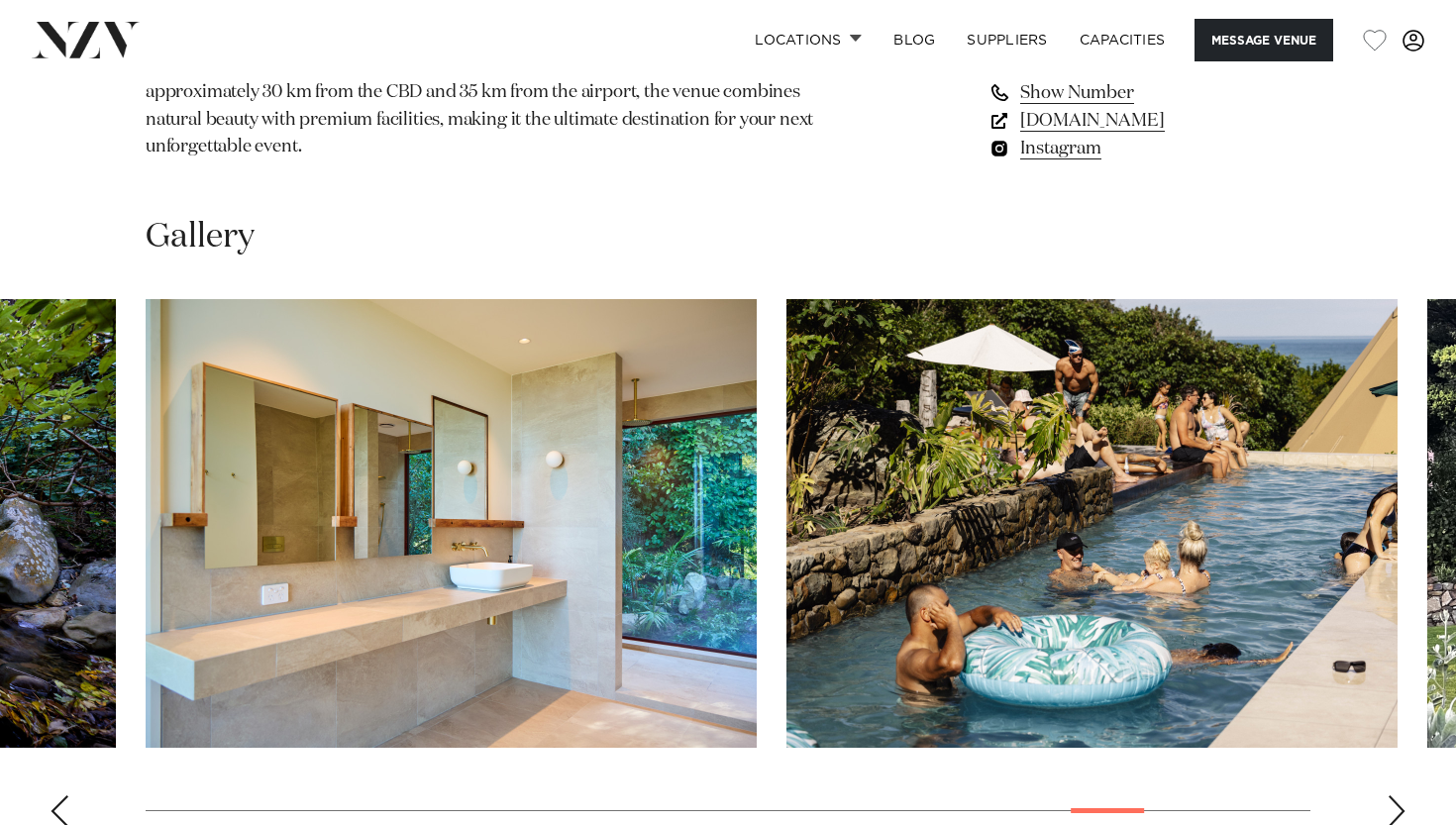 click at bounding box center [1397, 811] 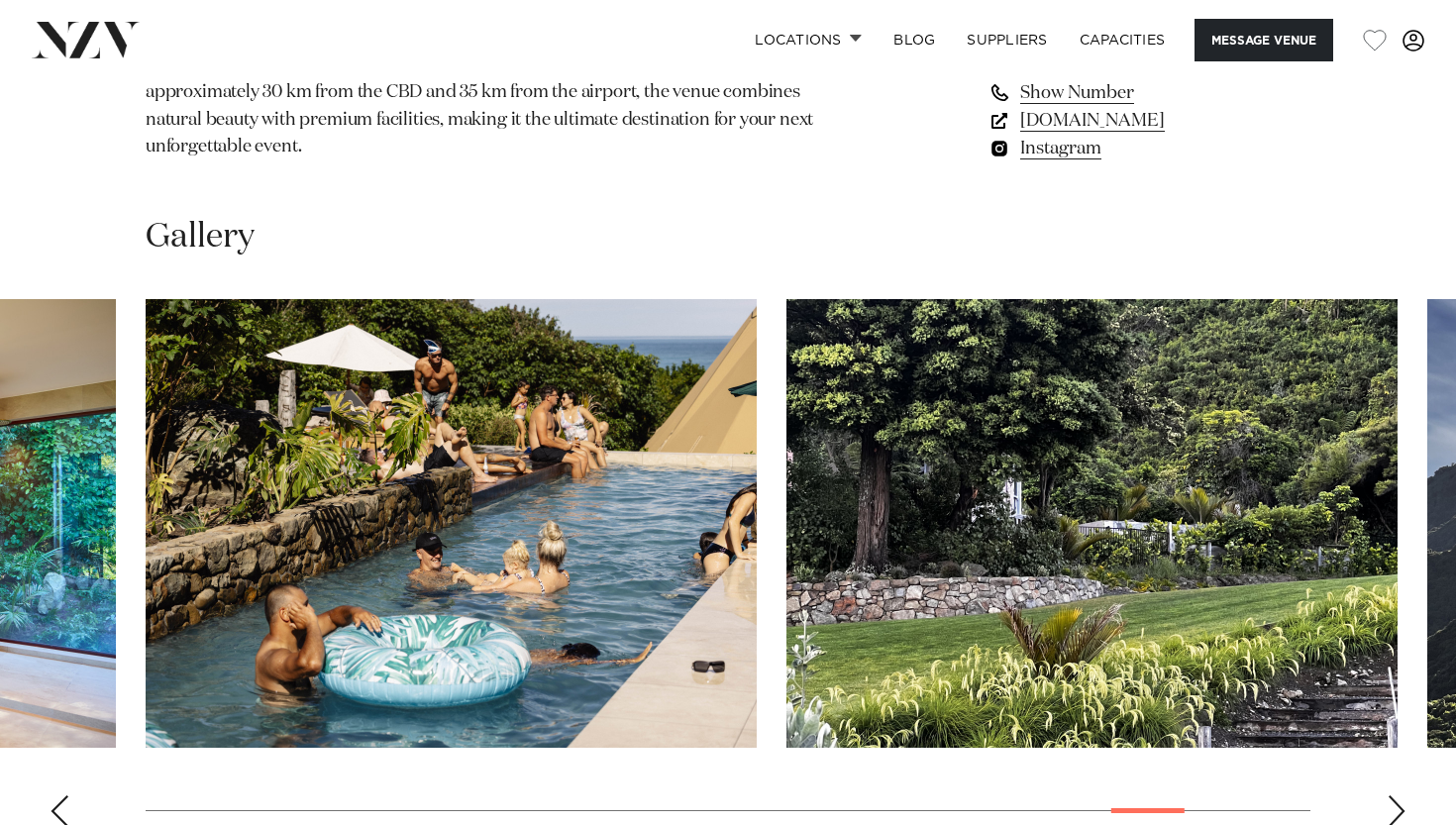click at bounding box center (1397, 811) 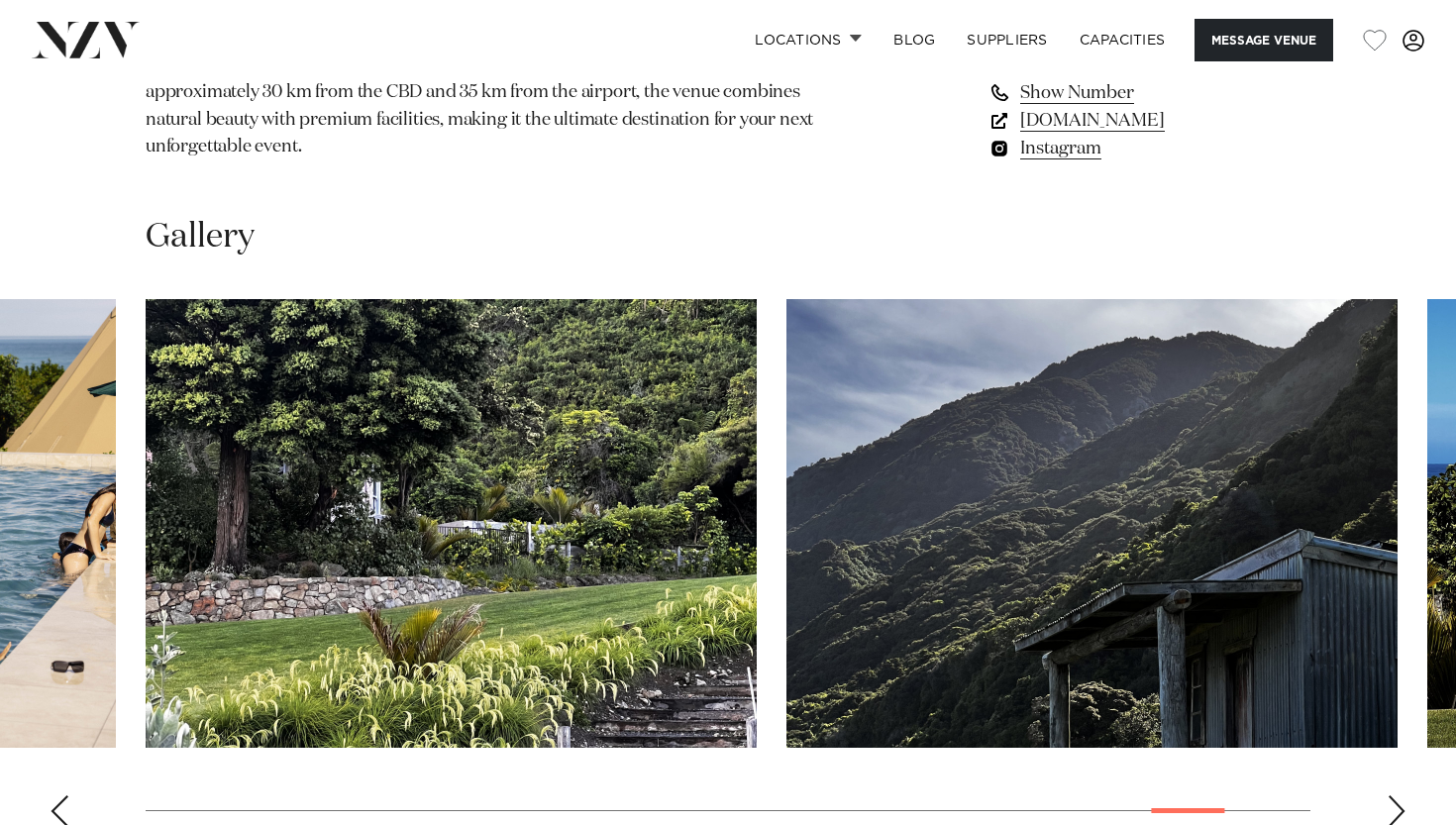 click at bounding box center [1397, 811] 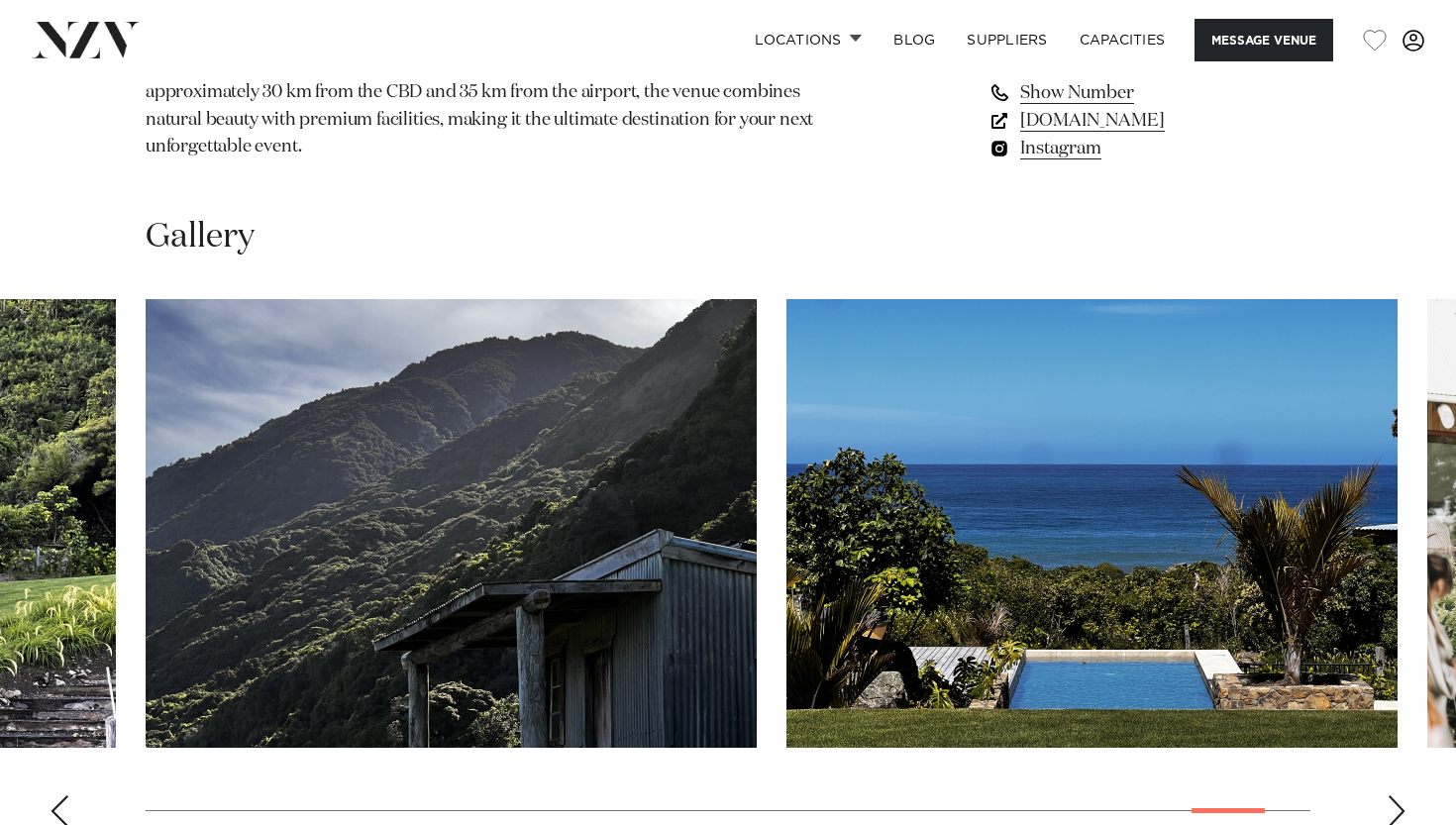 click at bounding box center [1397, 811] 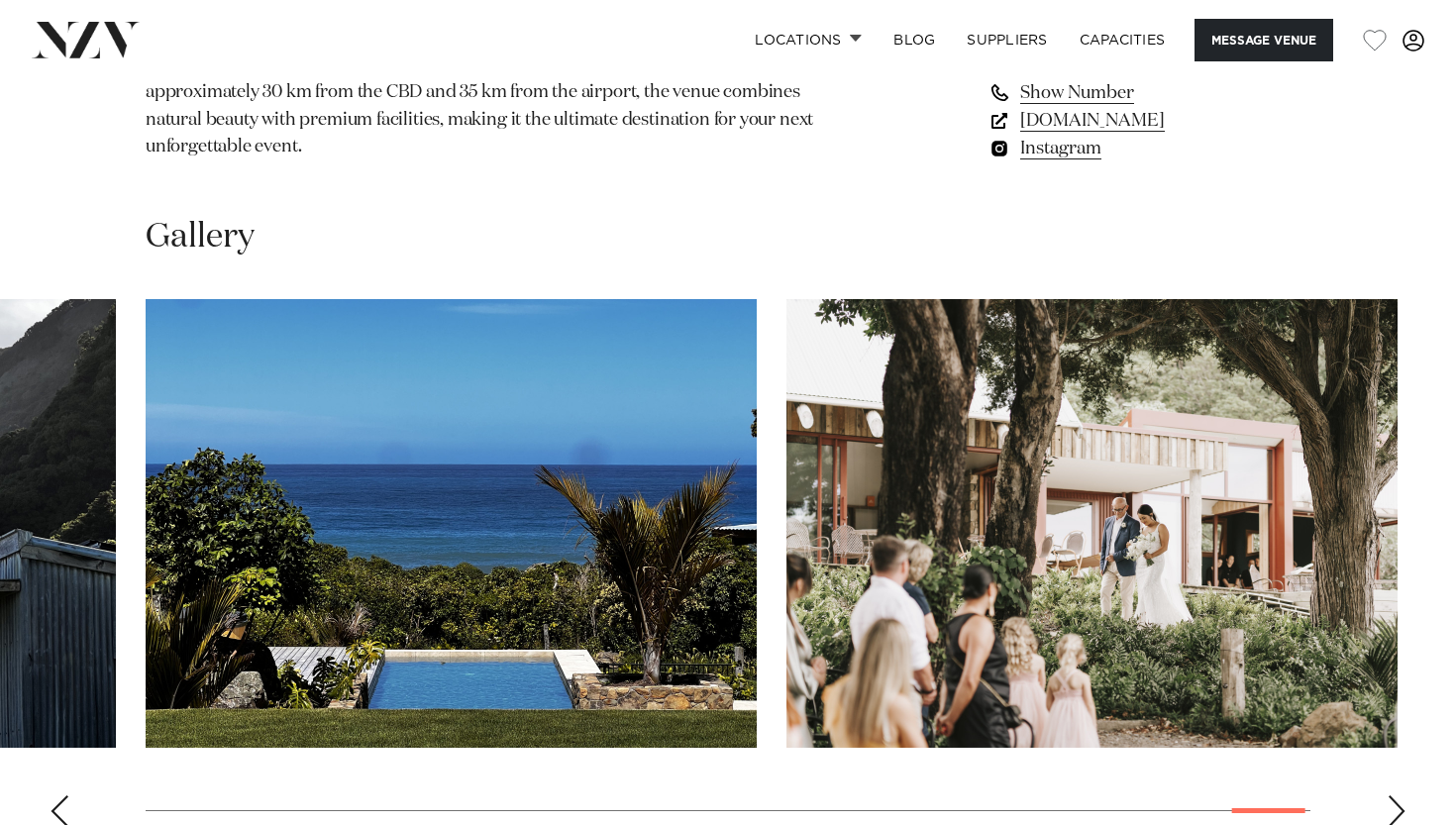 click at bounding box center [1397, 811] 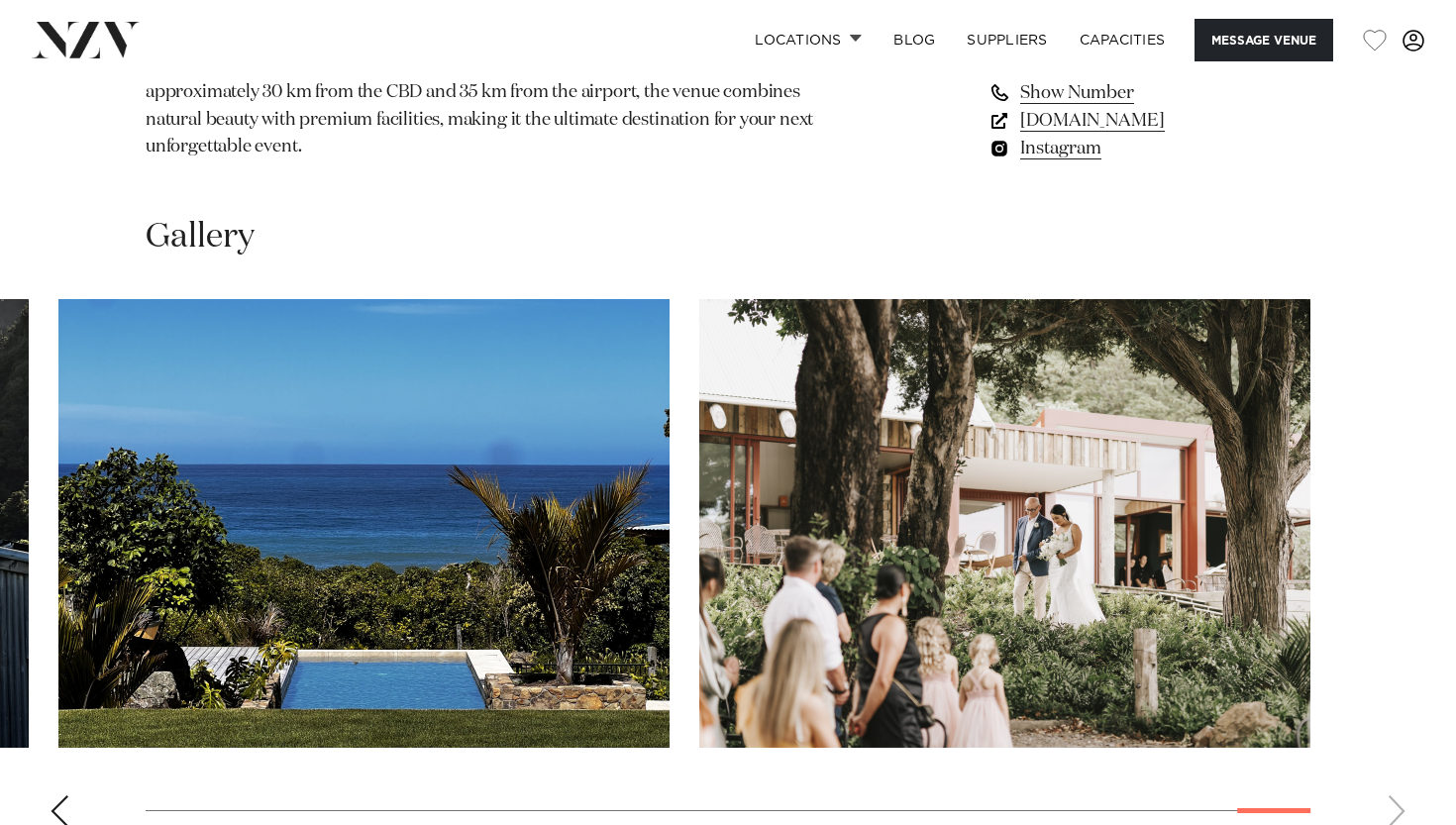 click at bounding box center (59, 811) 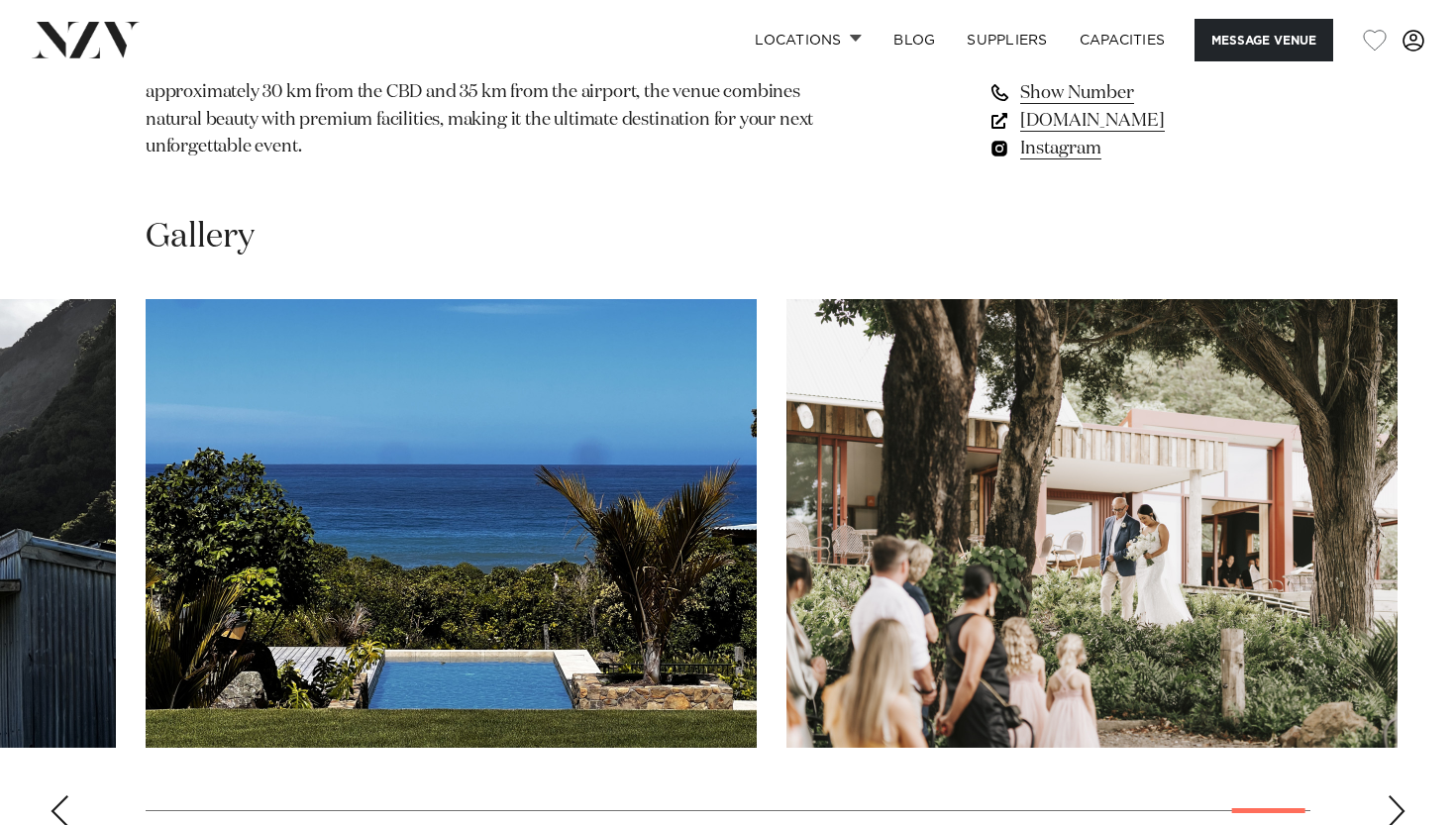 click at bounding box center (59, 811) 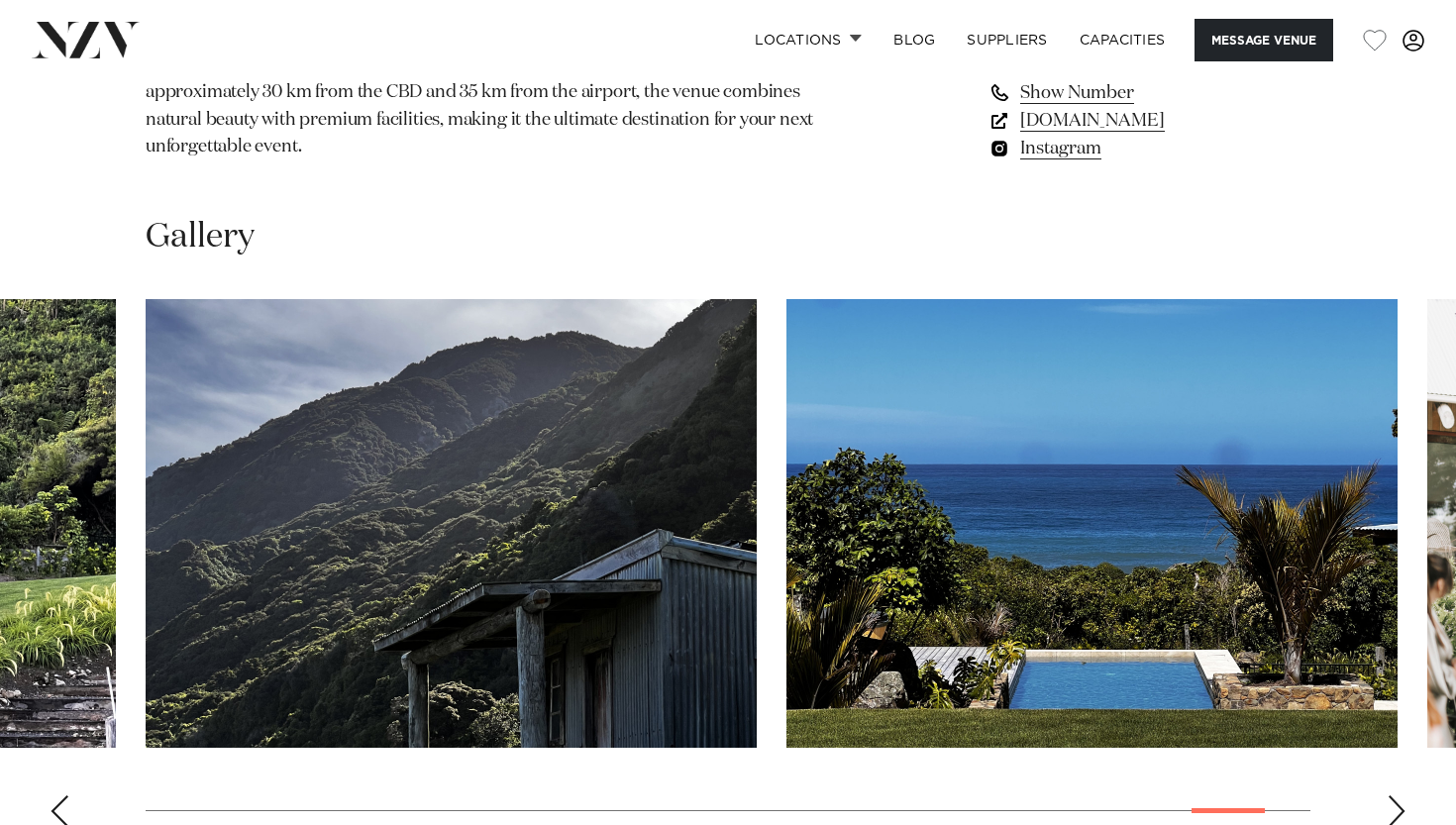 click at bounding box center (59, 811) 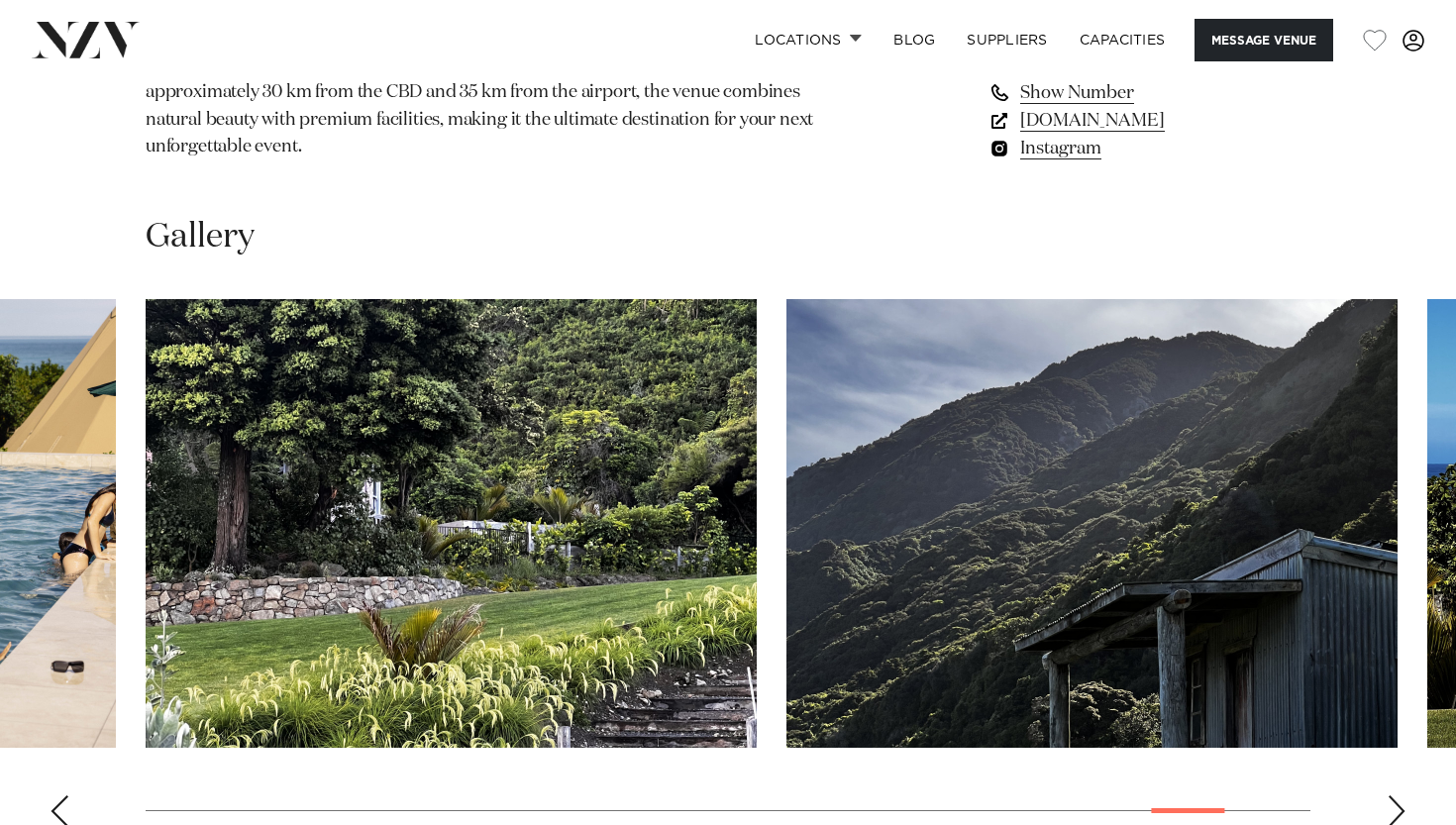 click at bounding box center (59, 811) 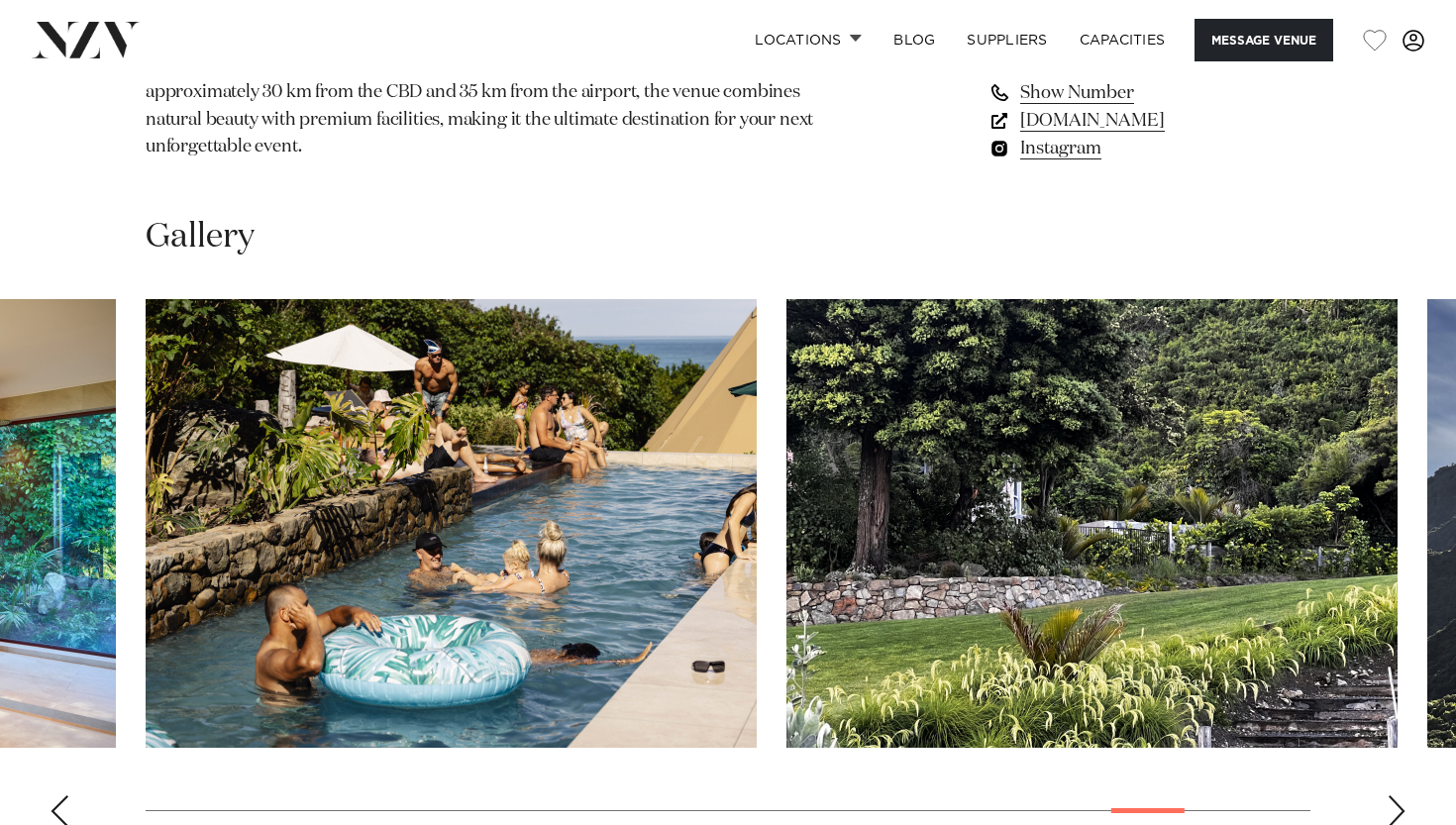 click at bounding box center [59, 811] 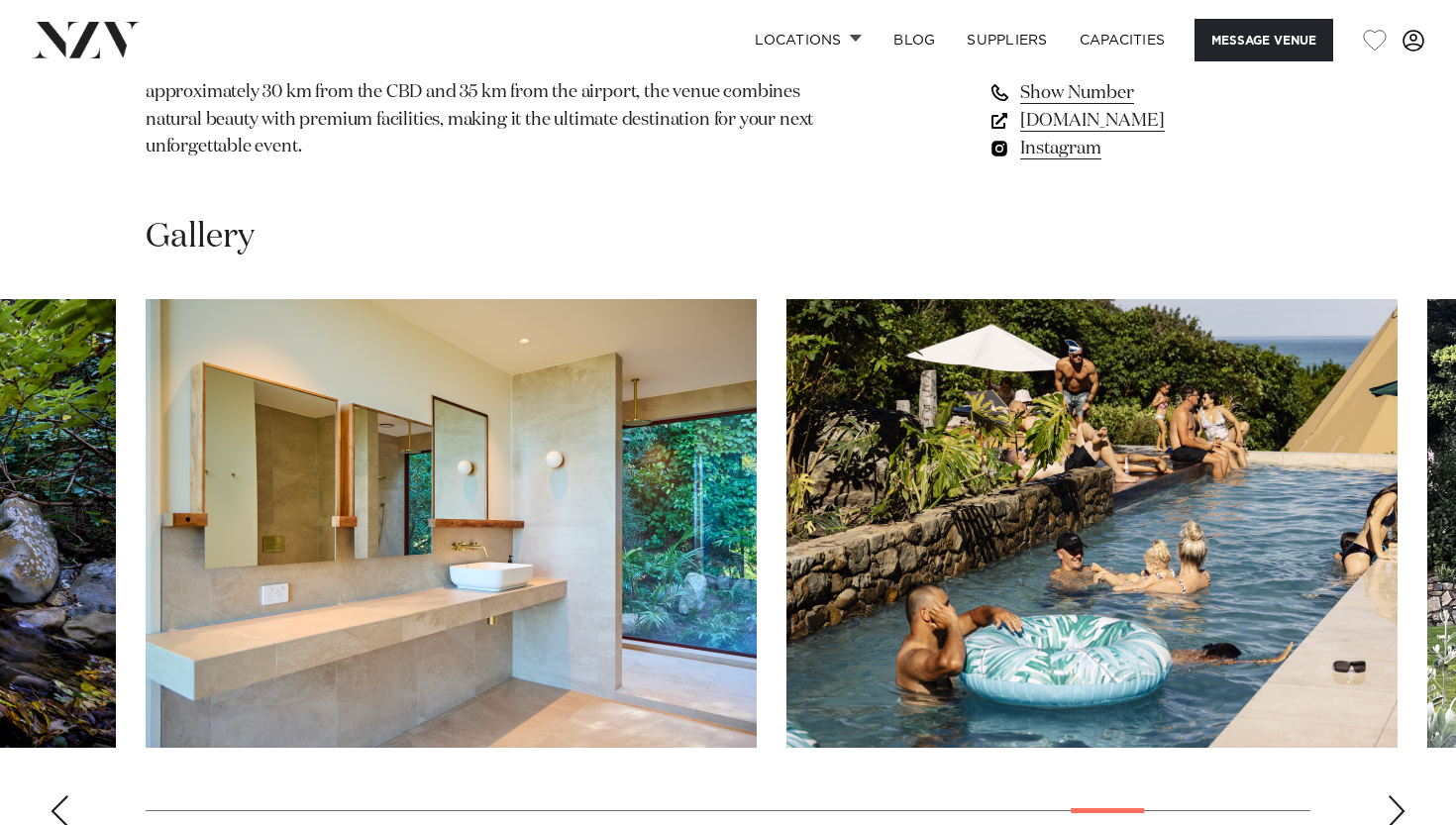 click at bounding box center [59, 811] 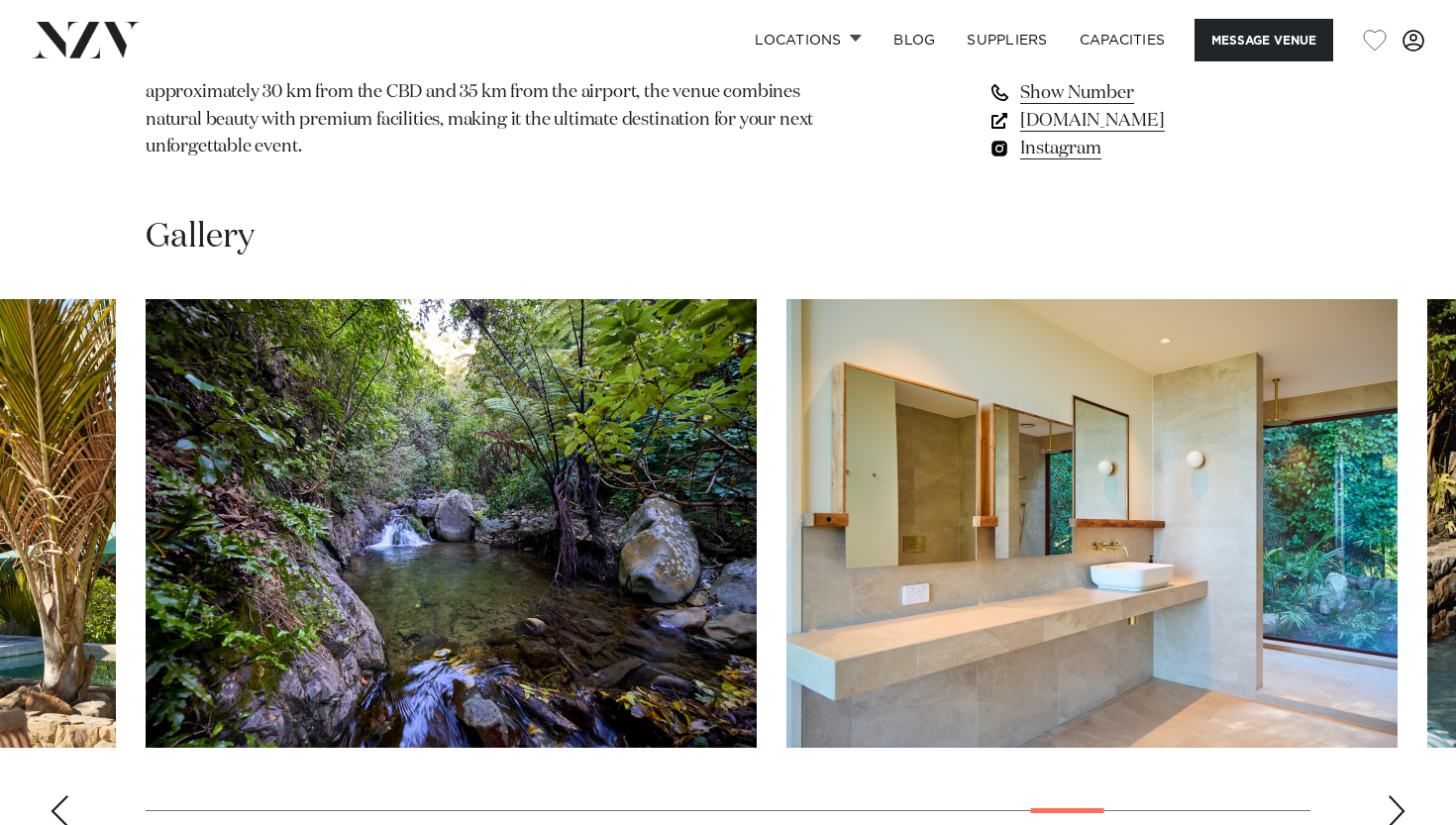 click at bounding box center [59, 811] 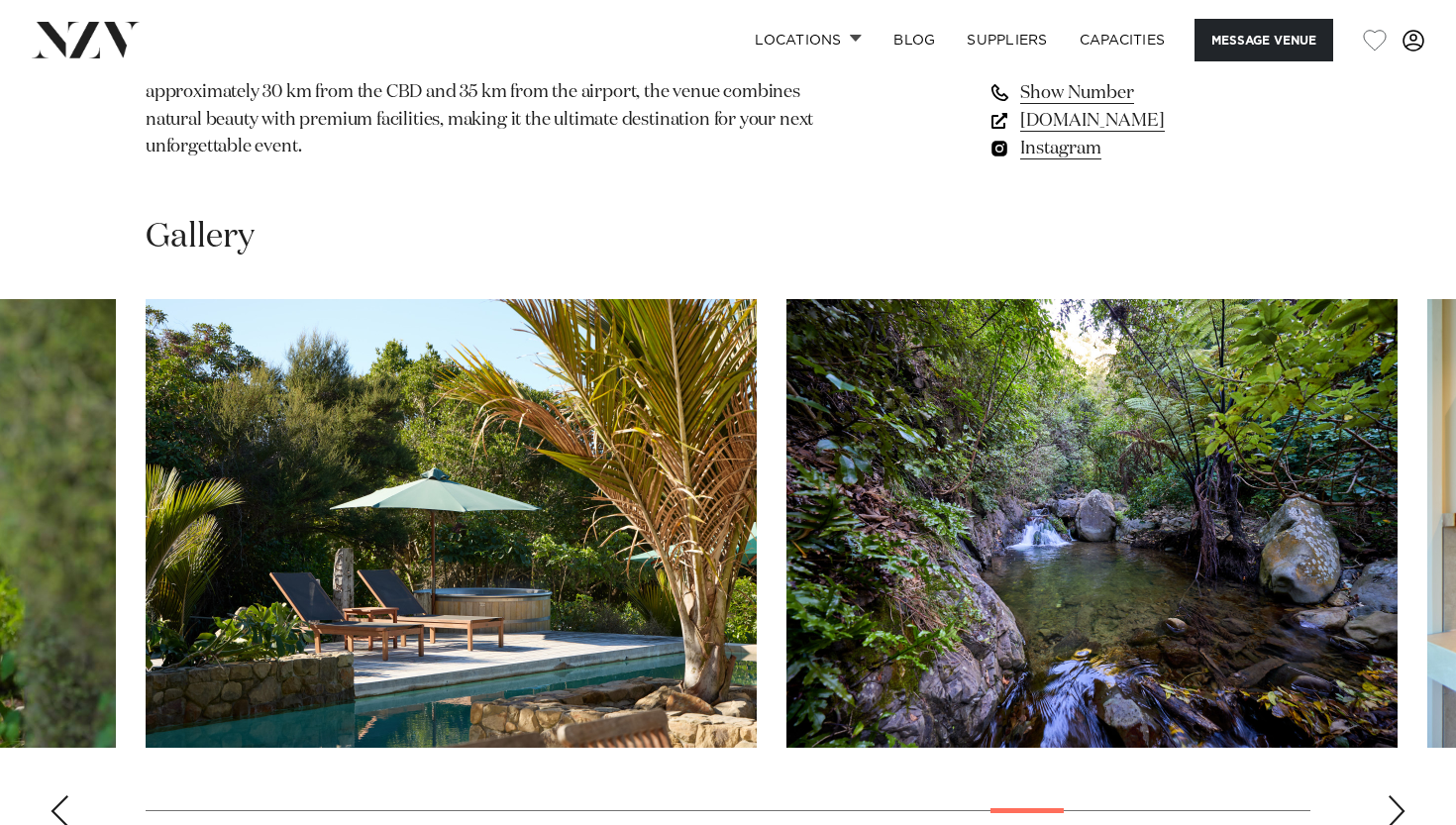 click at bounding box center [59, 811] 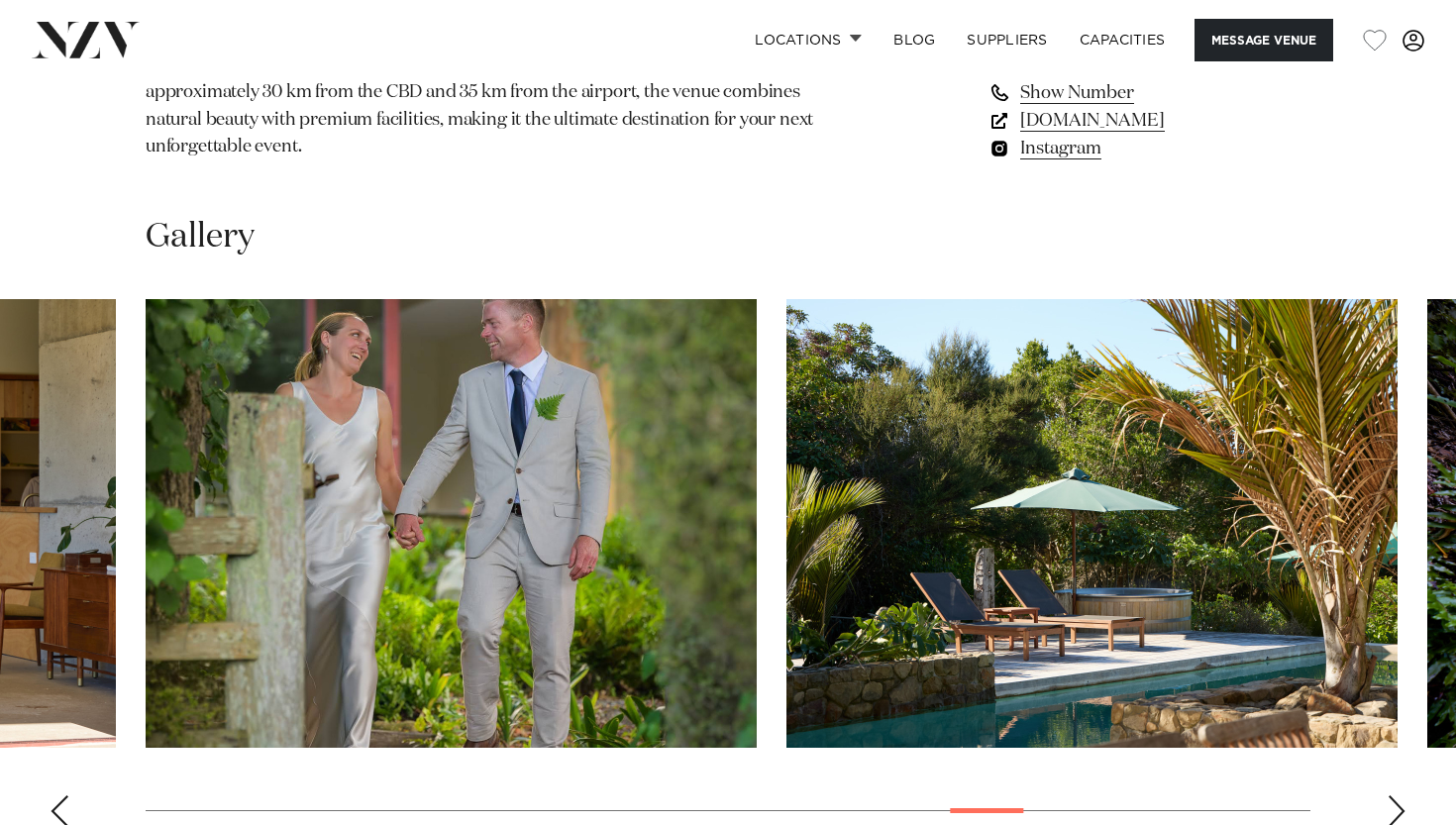 click at bounding box center (59, 811) 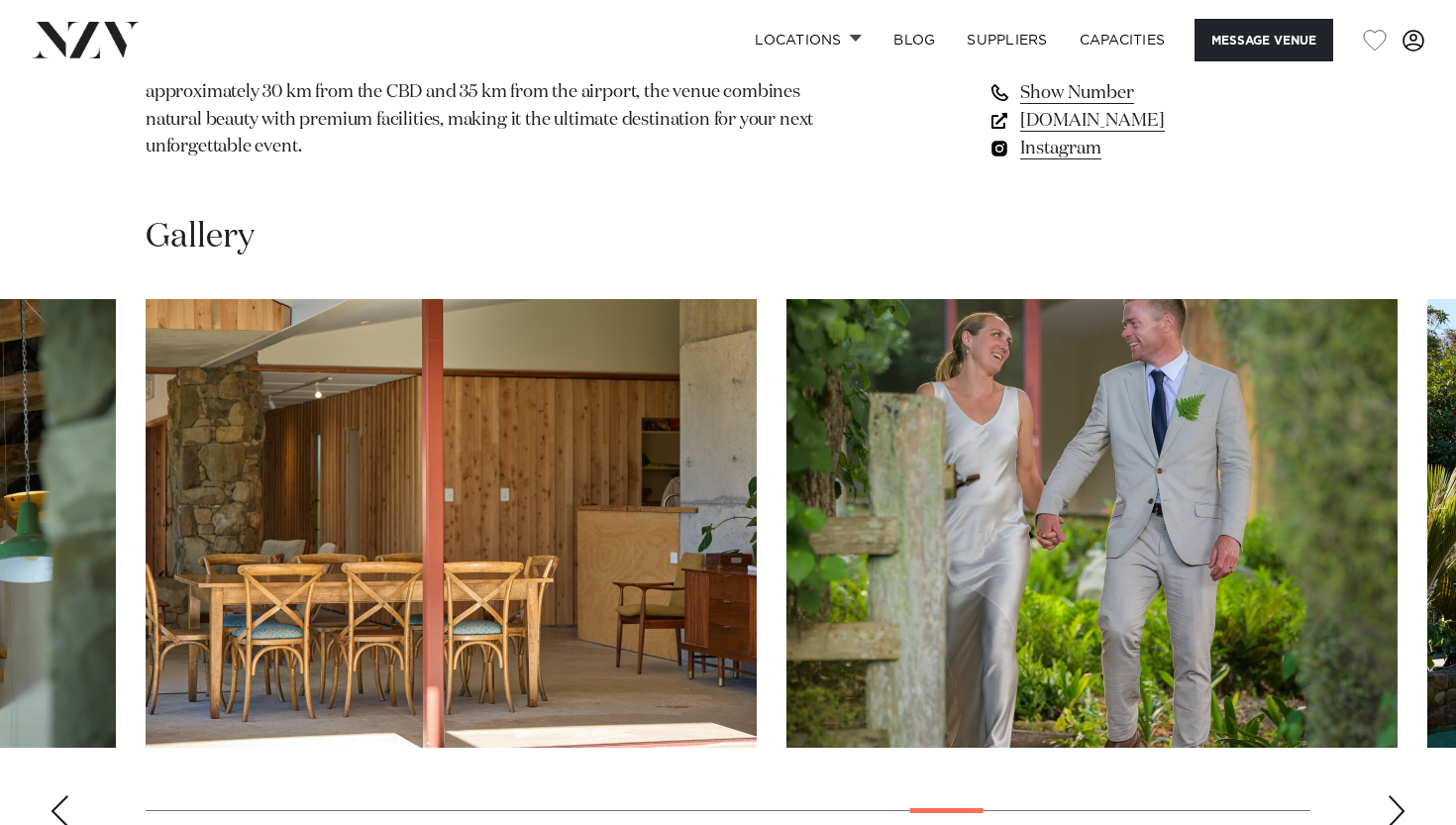 click at bounding box center [59, 811] 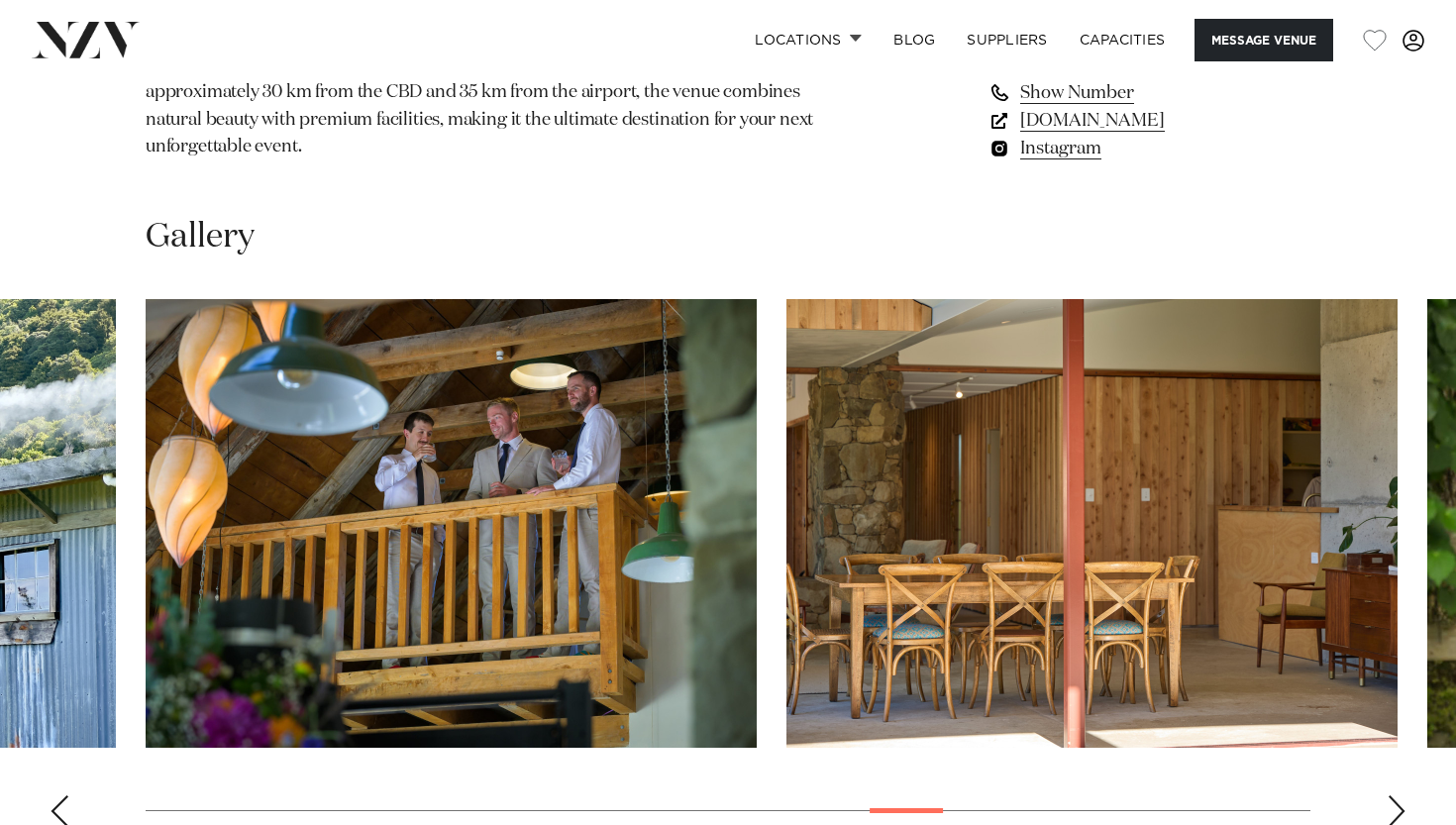 click at bounding box center [59, 811] 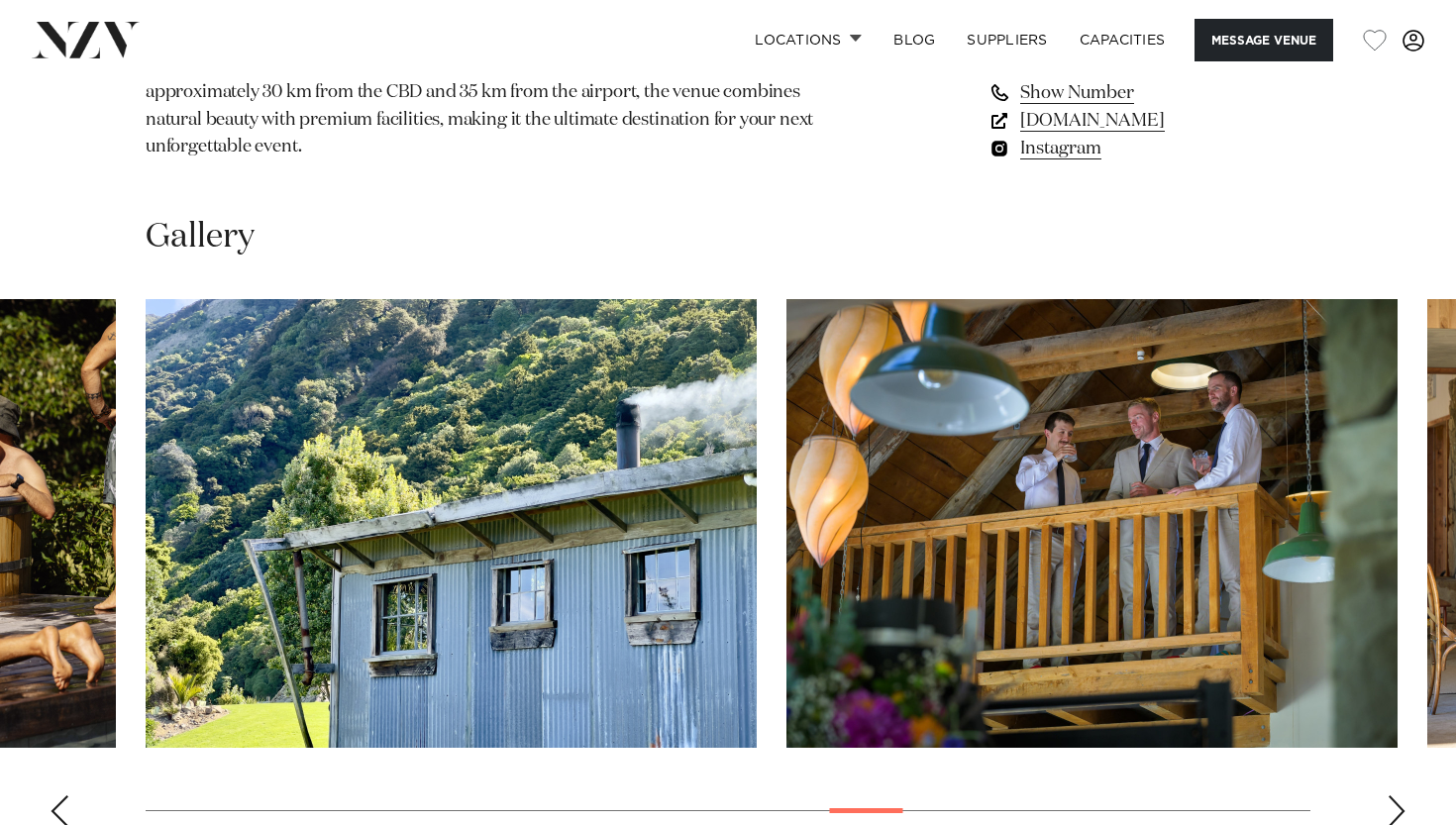 click at bounding box center [59, 811] 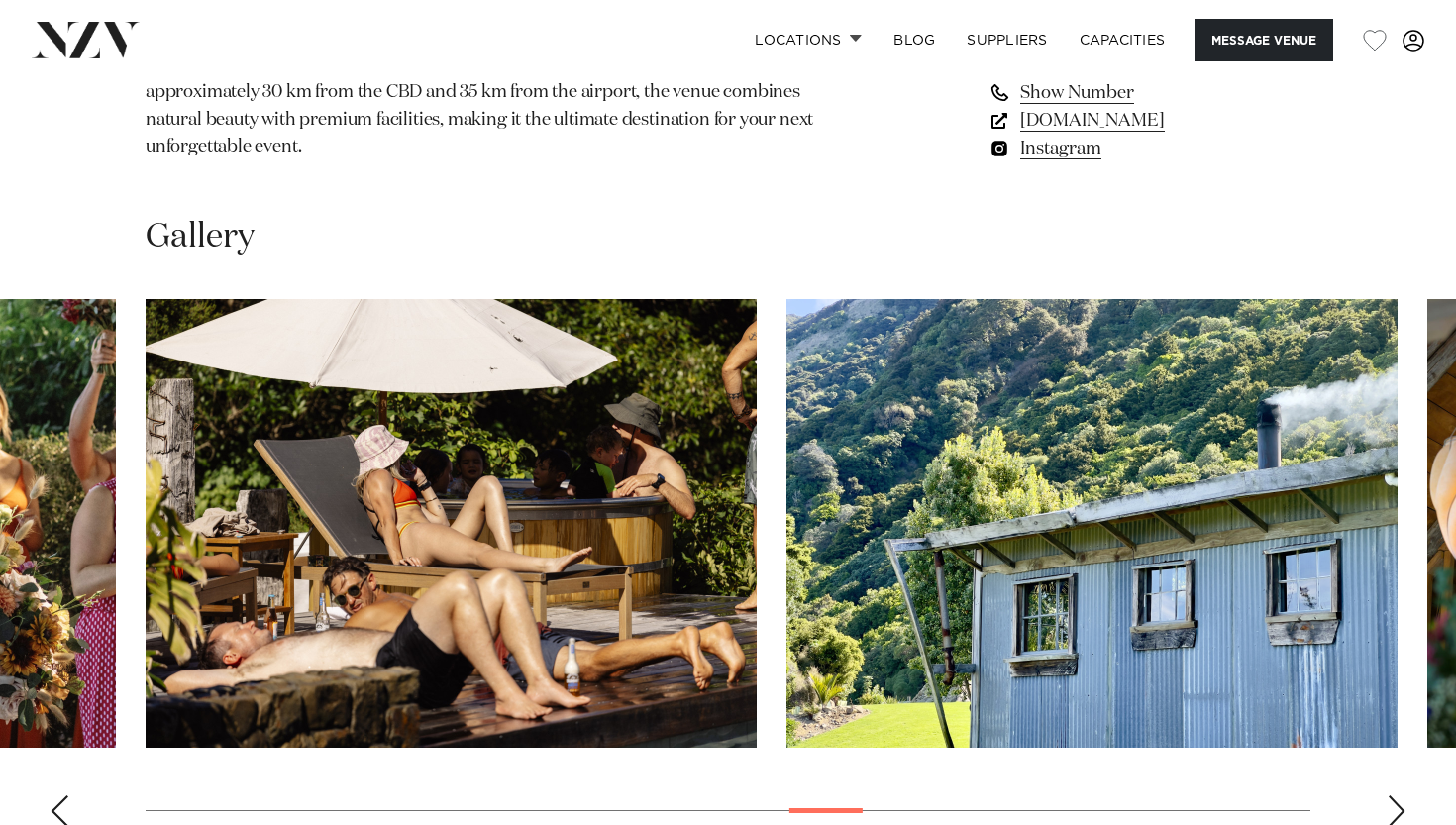 click at bounding box center (59, 811) 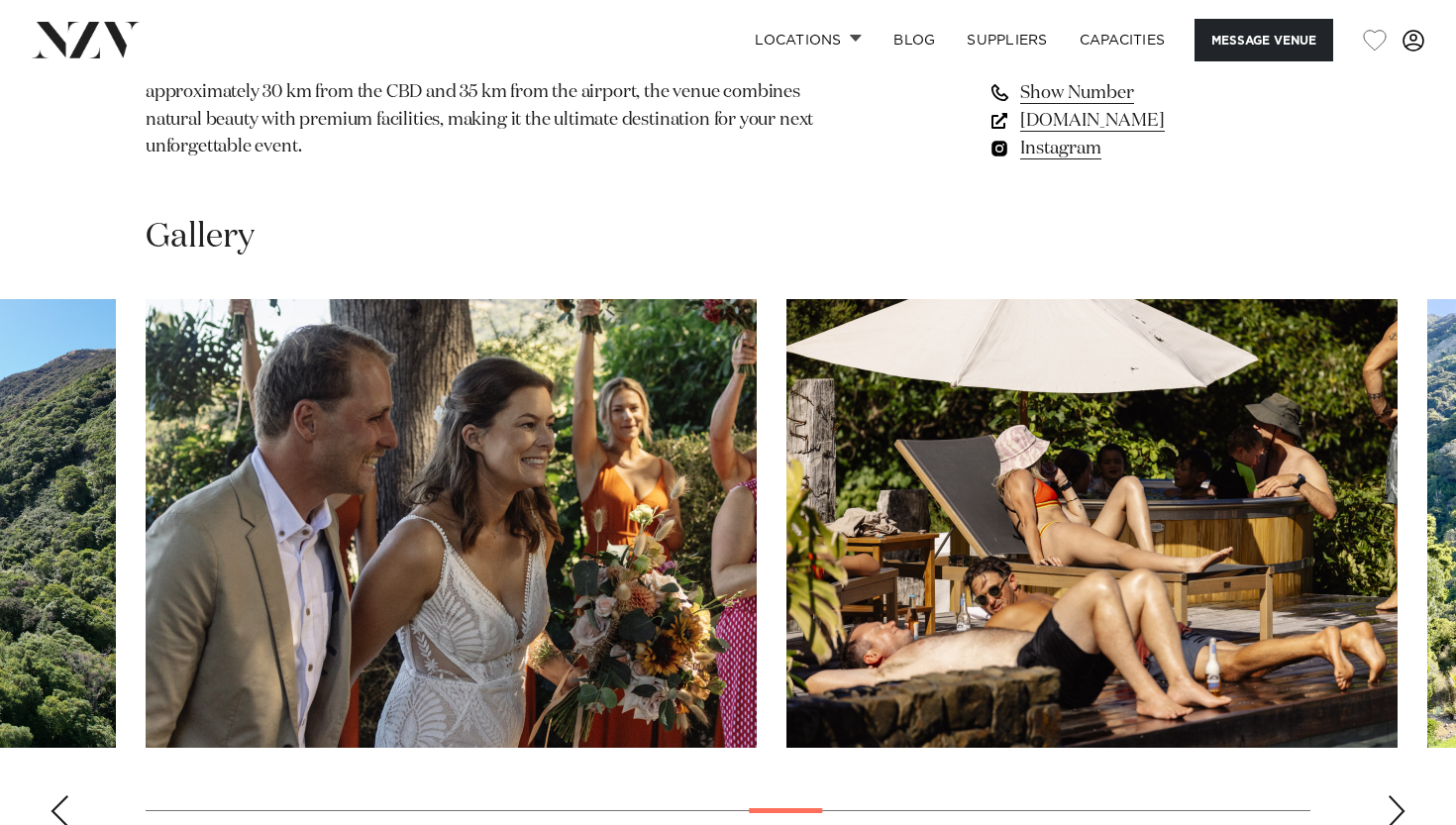 click at bounding box center [59, 811] 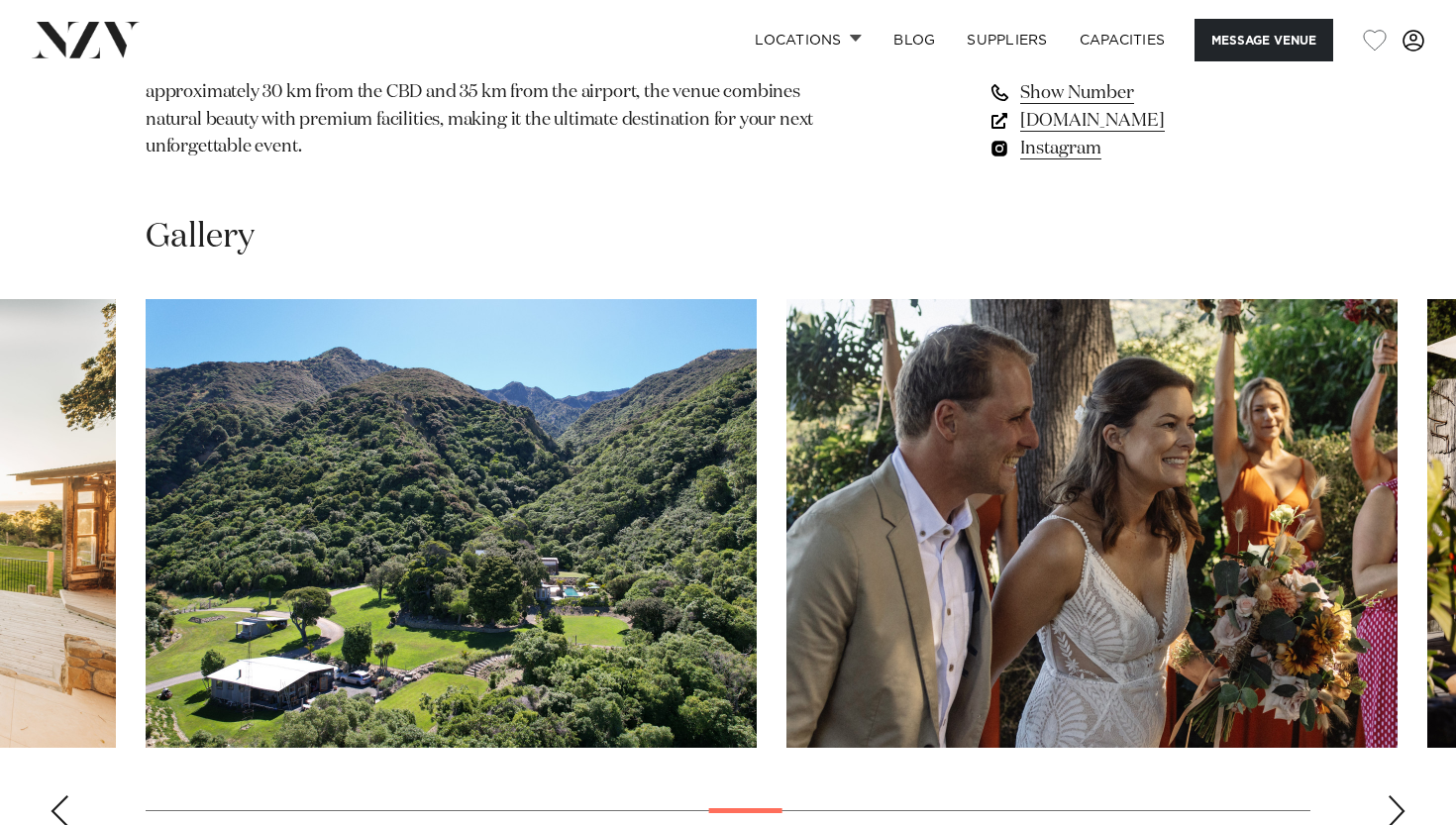 click at bounding box center (59, 811) 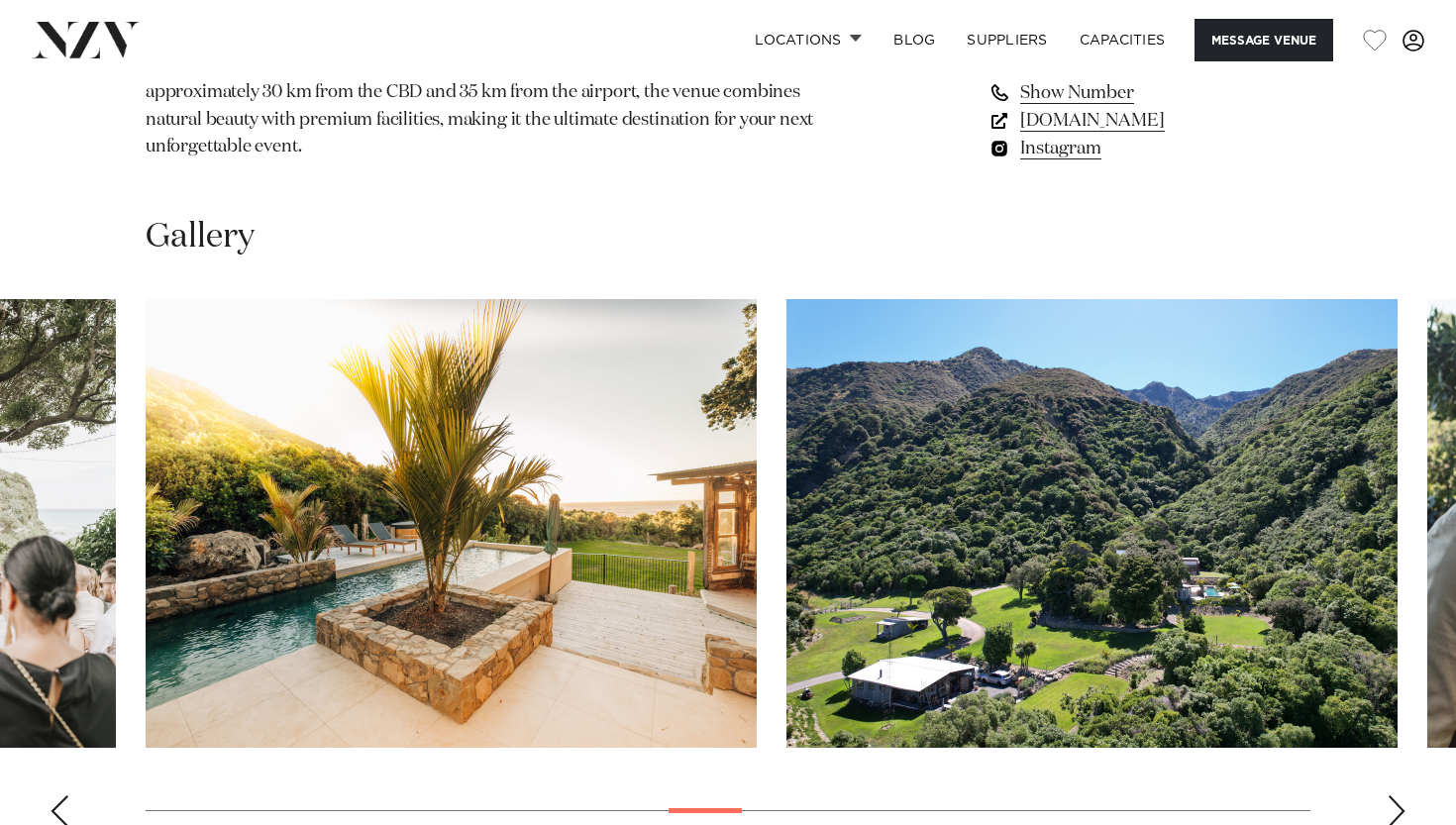 click at bounding box center [59, 811] 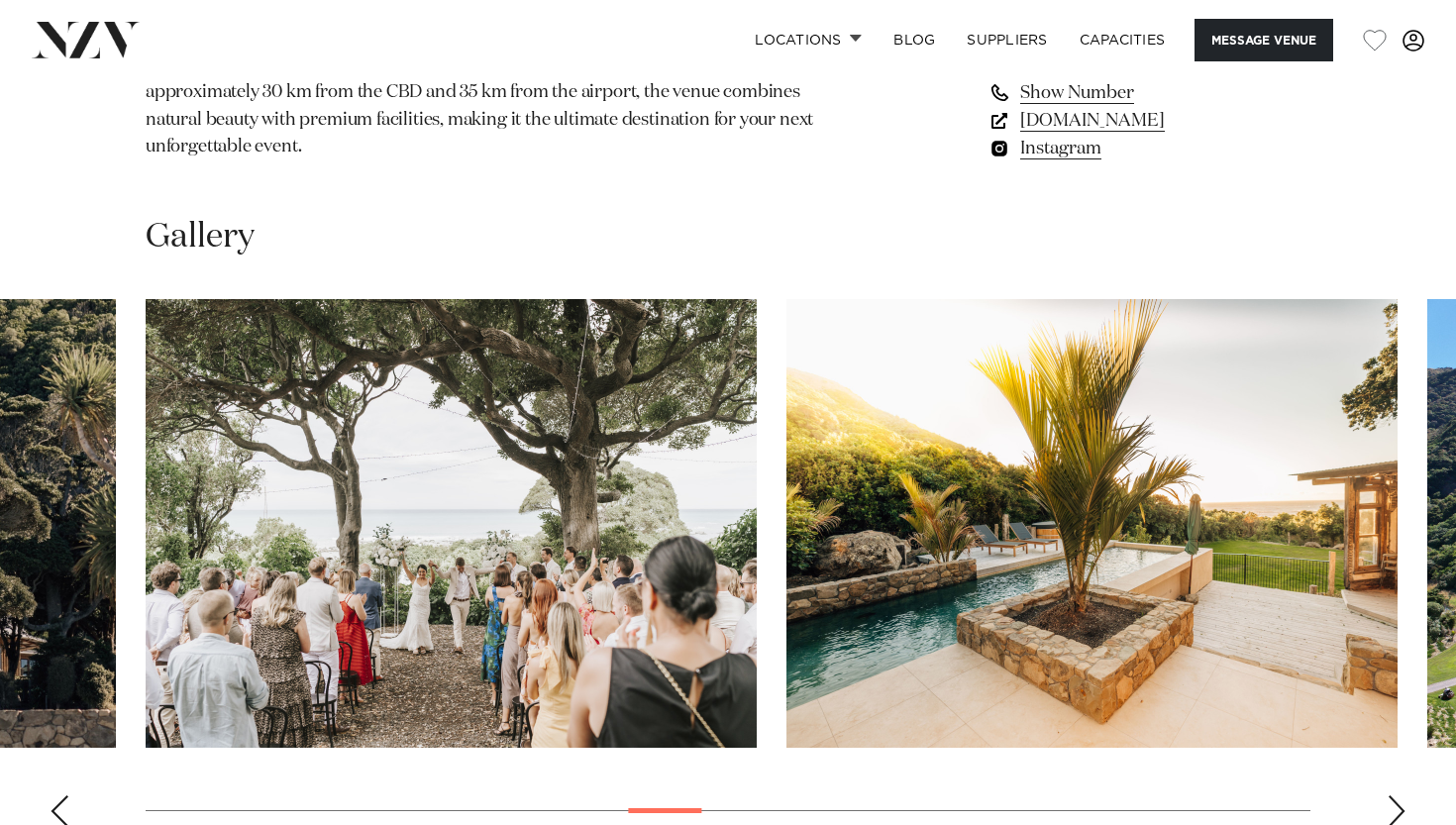 click at bounding box center (59, 811) 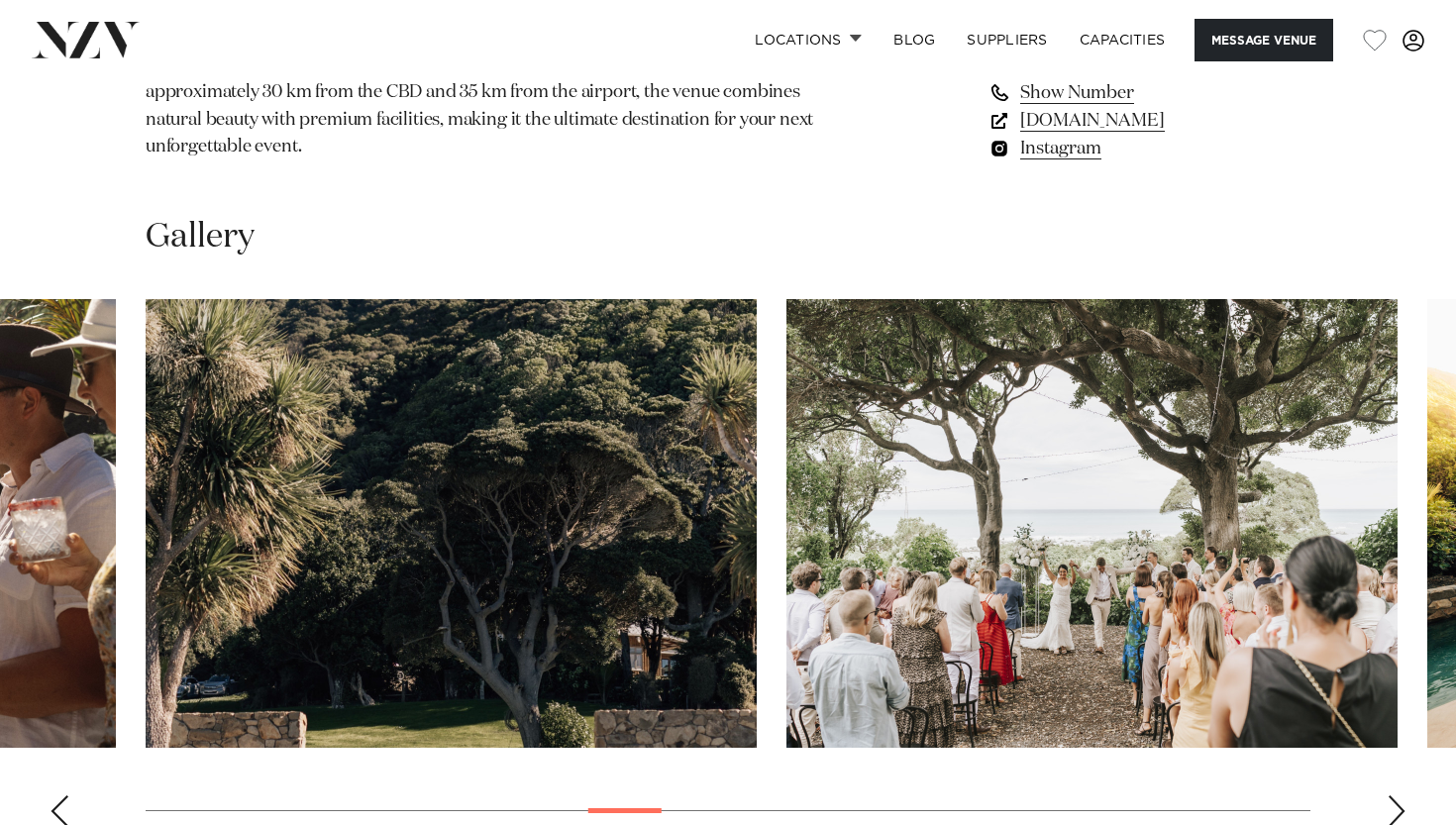 click at bounding box center (59, 811) 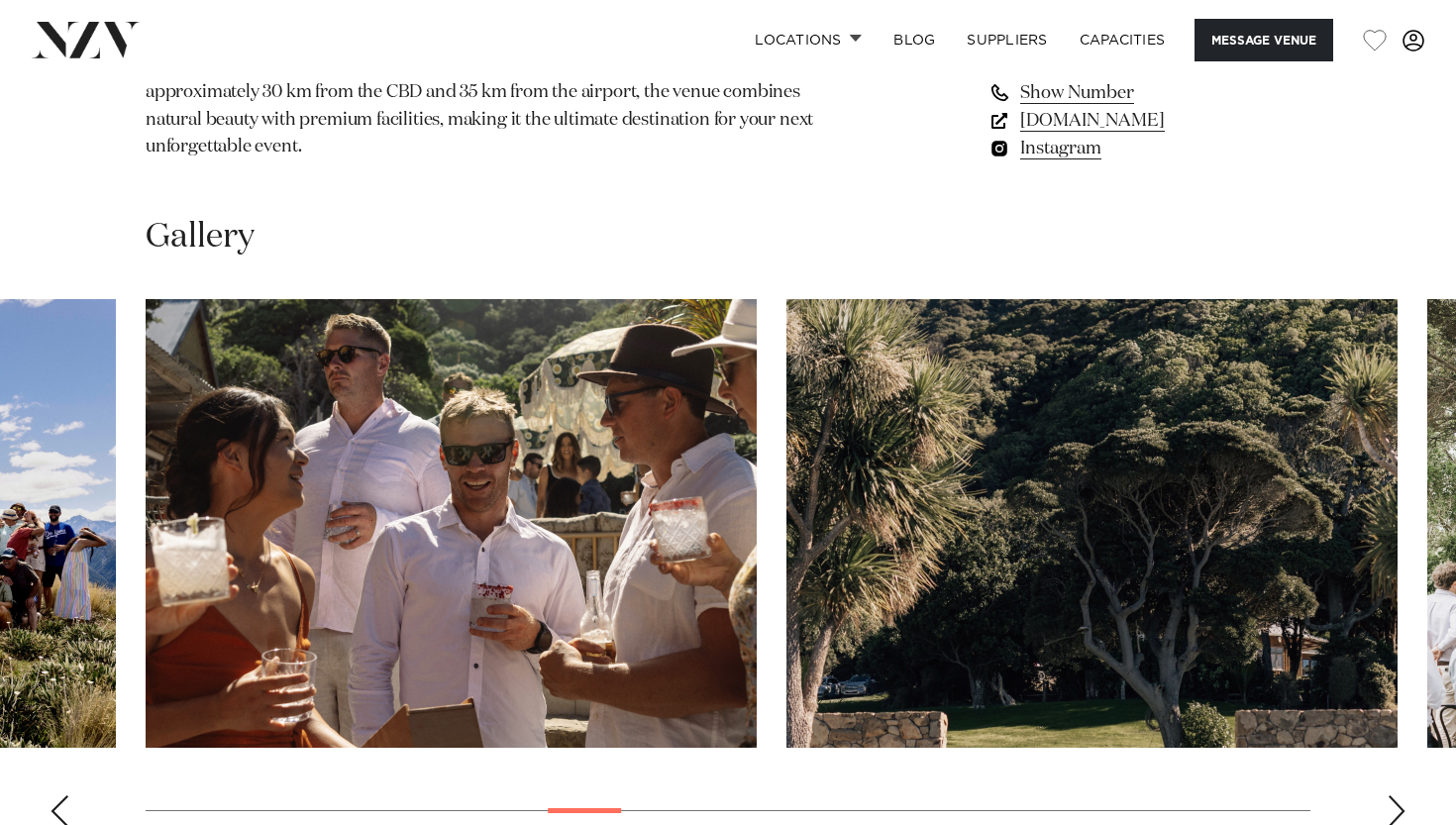 click at bounding box center [59, 811] 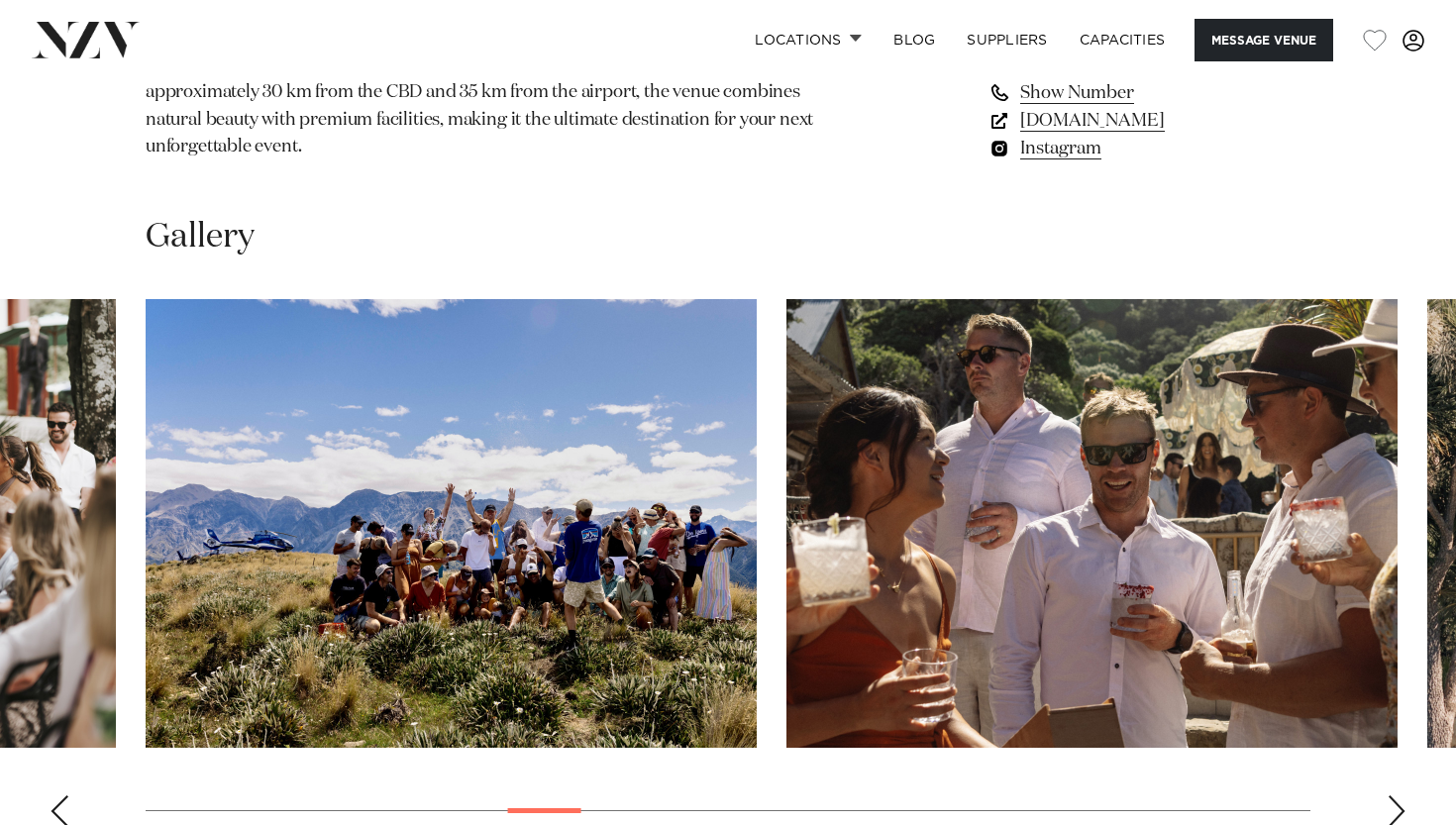 click at bounding box center (59, 811) 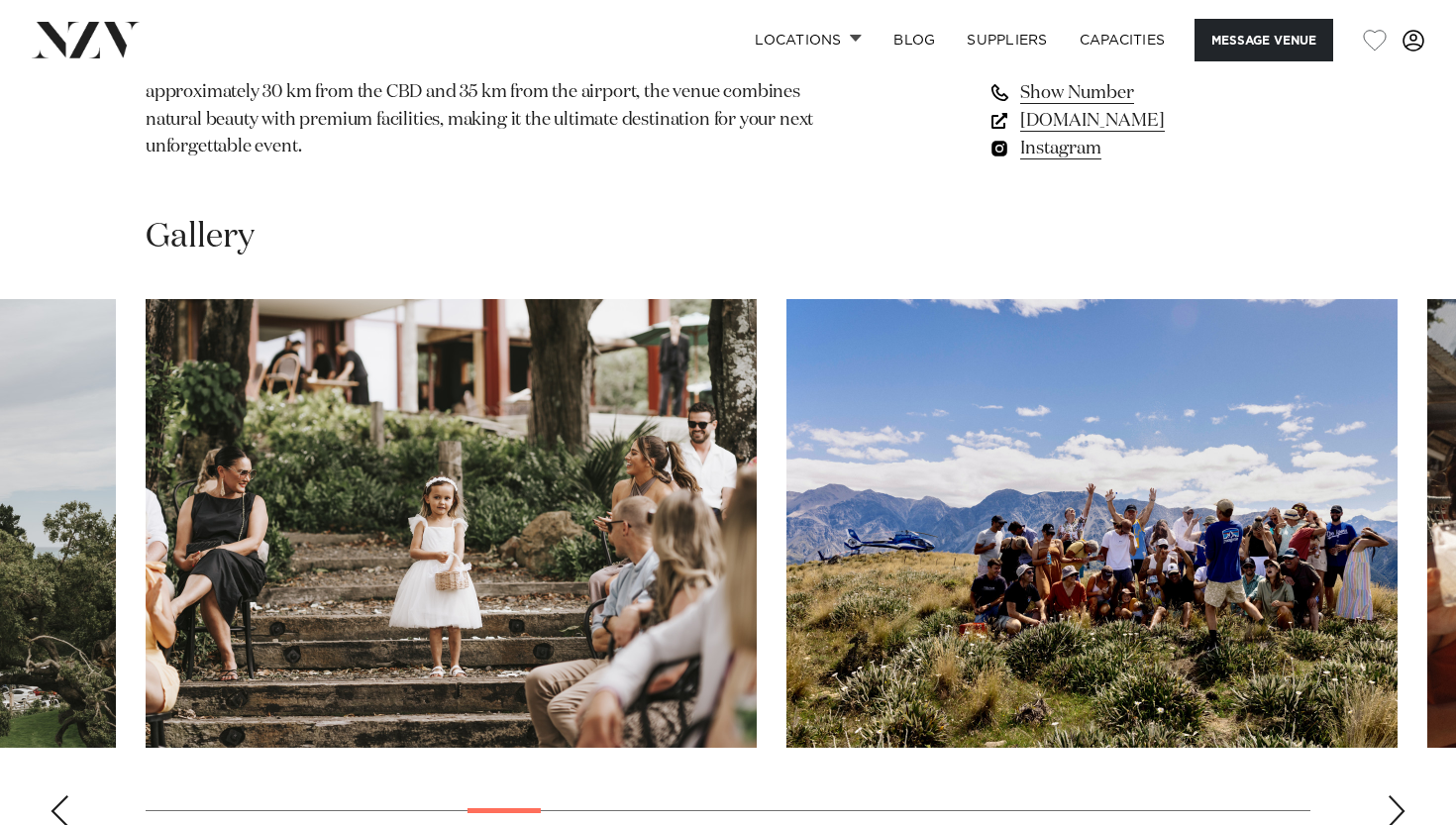click at bounding box center [59, 811] 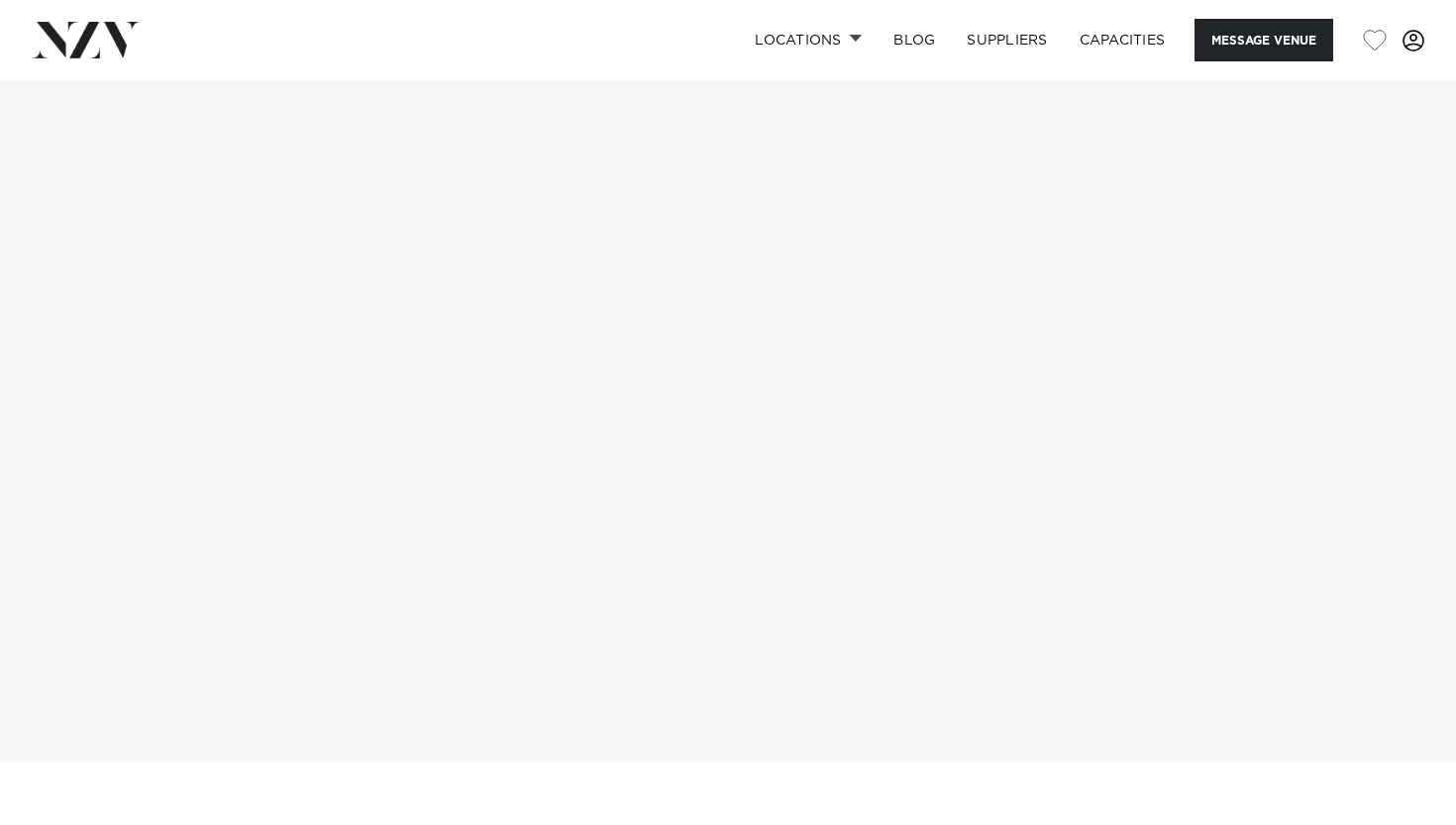 scroll, scrollTop: 0, scrollLeft: 0, axis: both 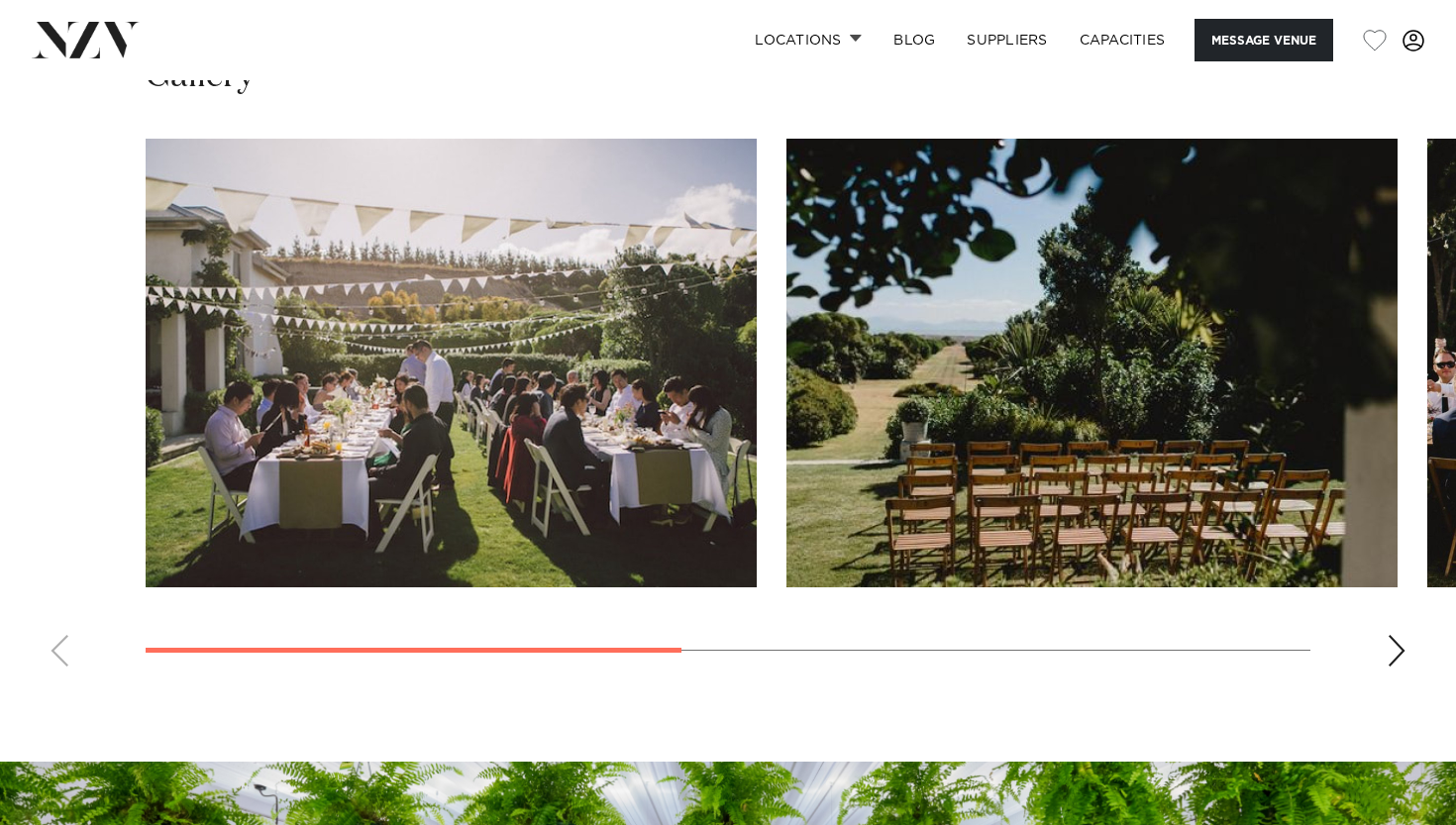 click at bounding box center [1397, 651] 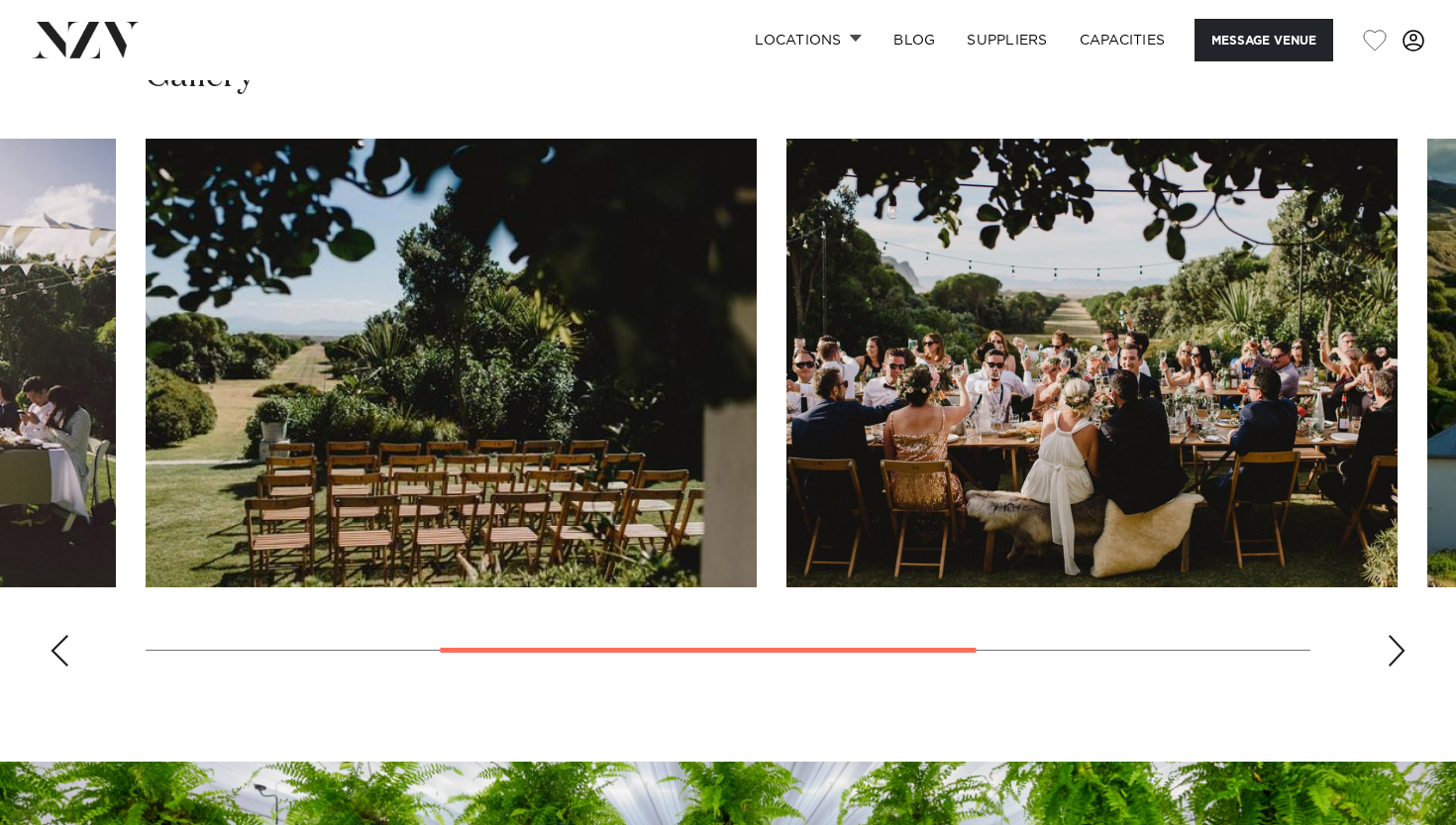 click at bounding box center [1397, 651] 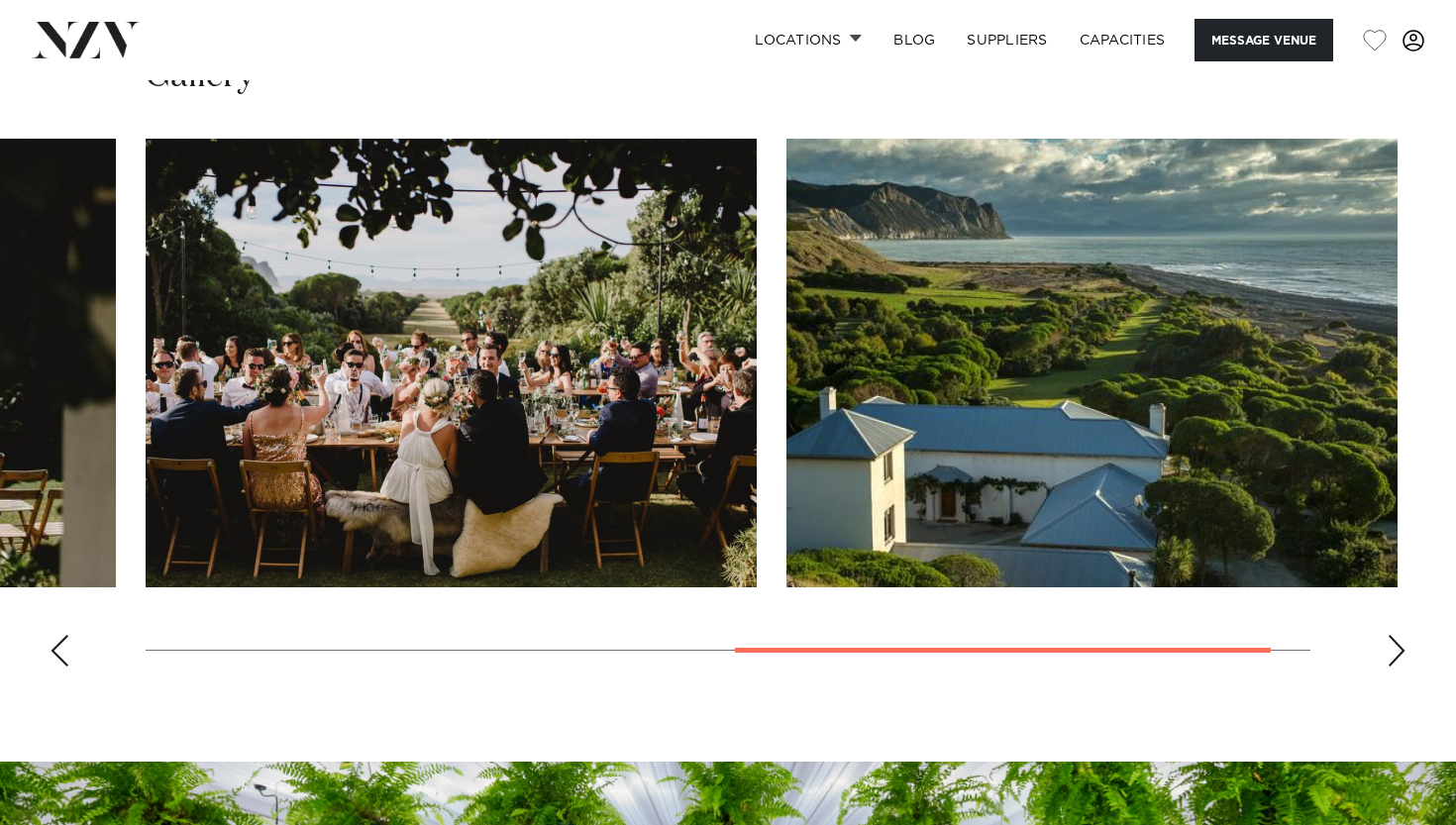 click at bounding box center (1397, 651) 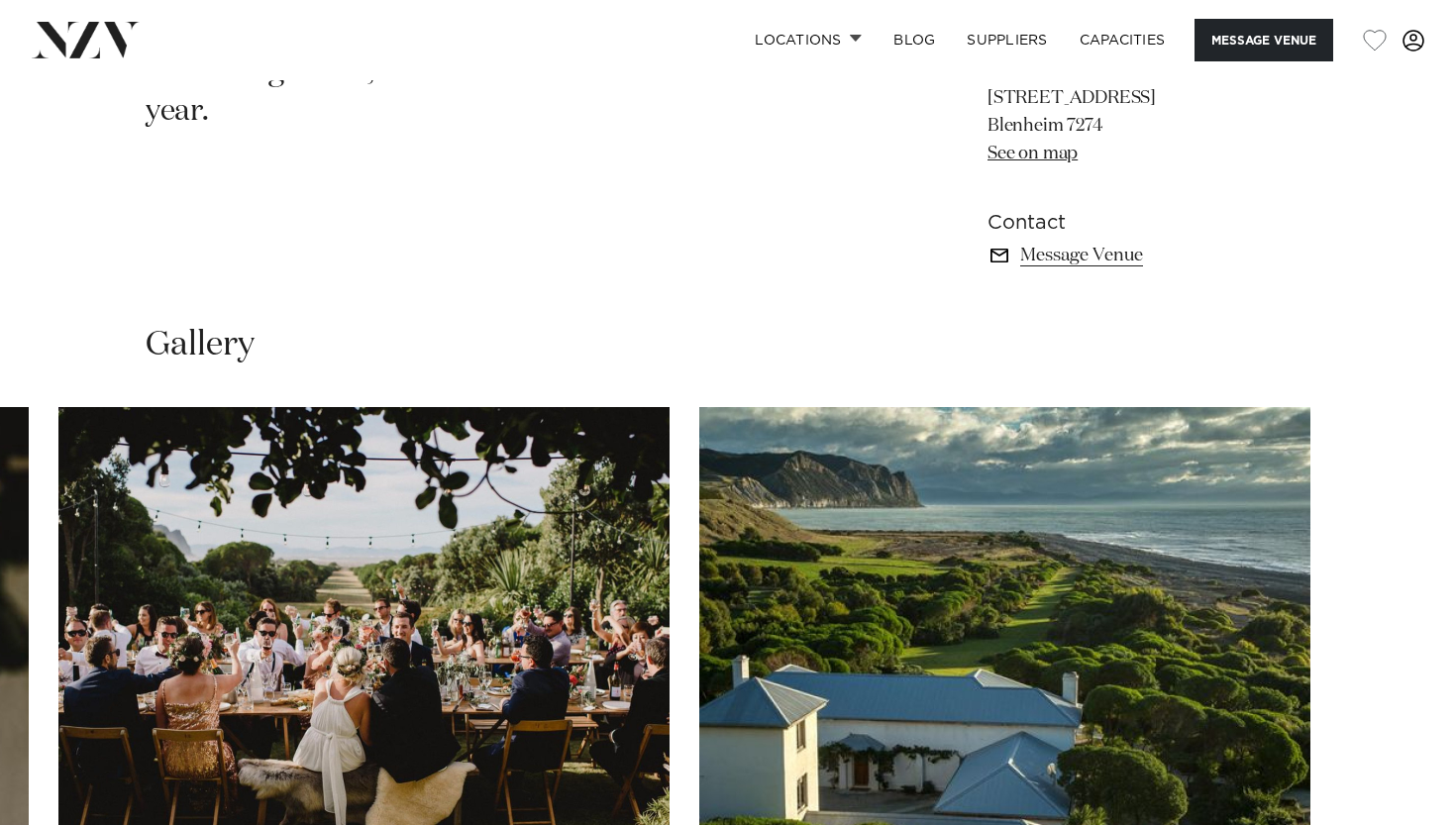 scroll, scrollTop: 1290, scrollLeft: 0, axis: vertical 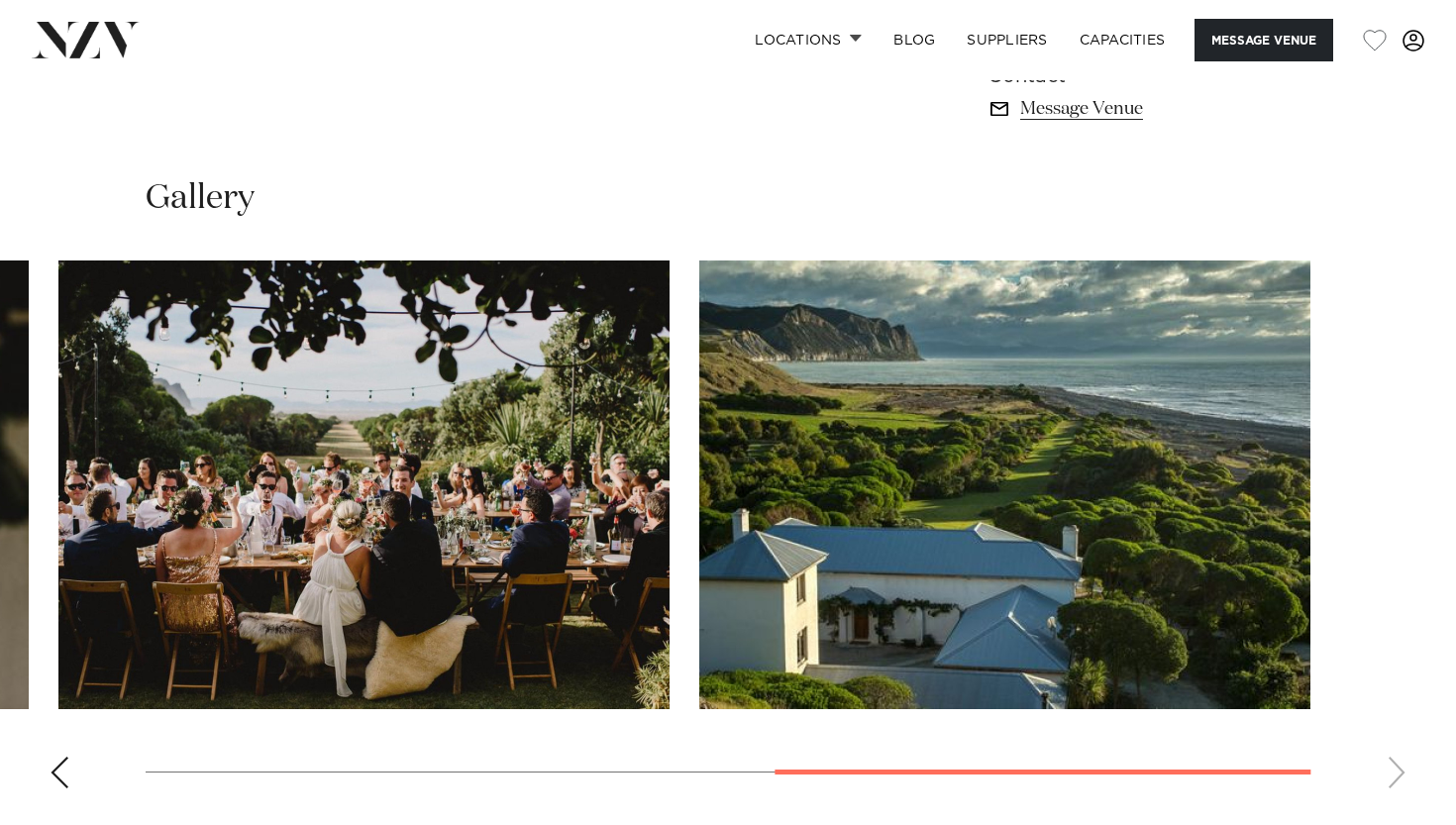 click at bounding box center (59, 773) 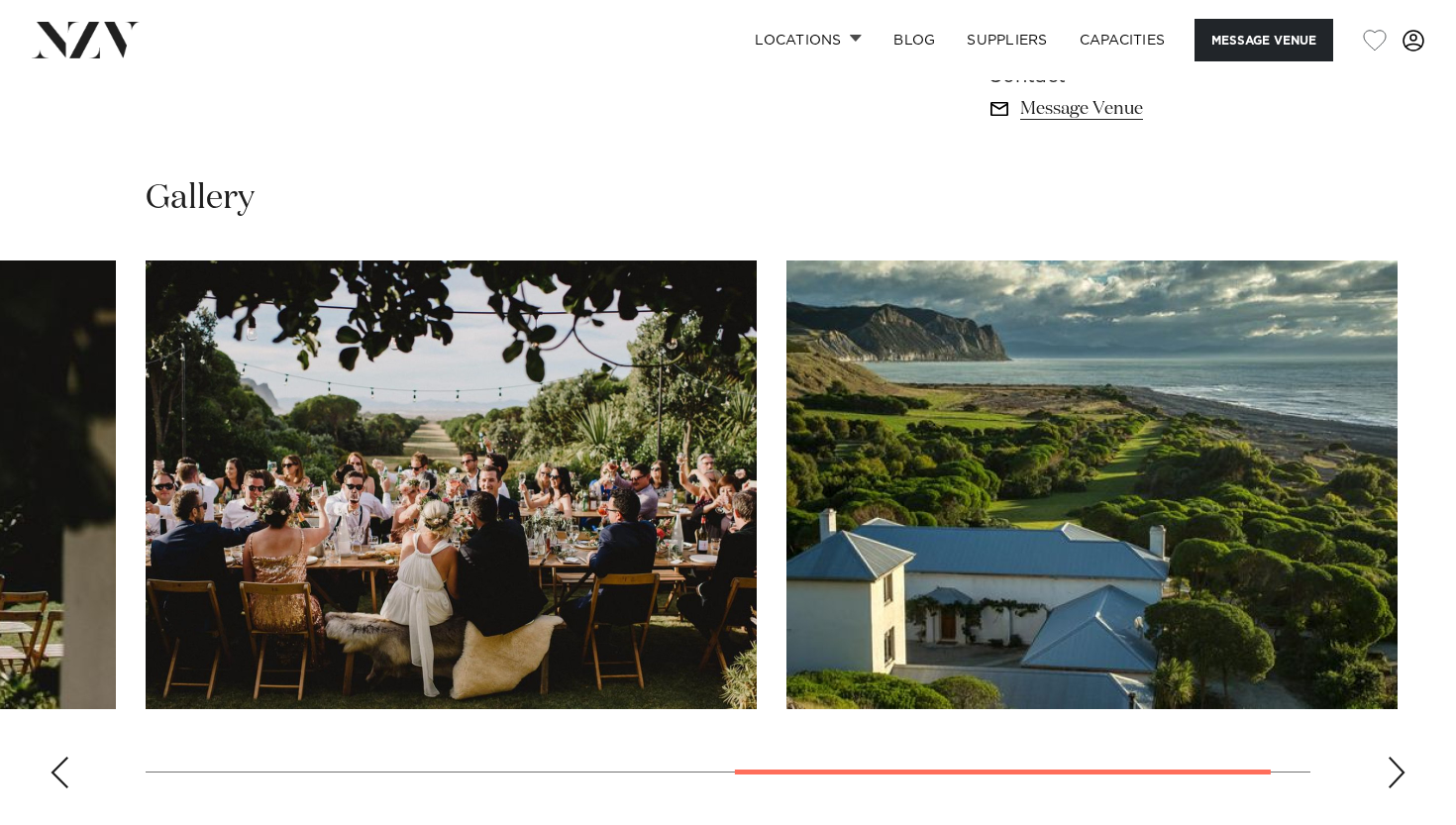click at bounding box center (59, 773) 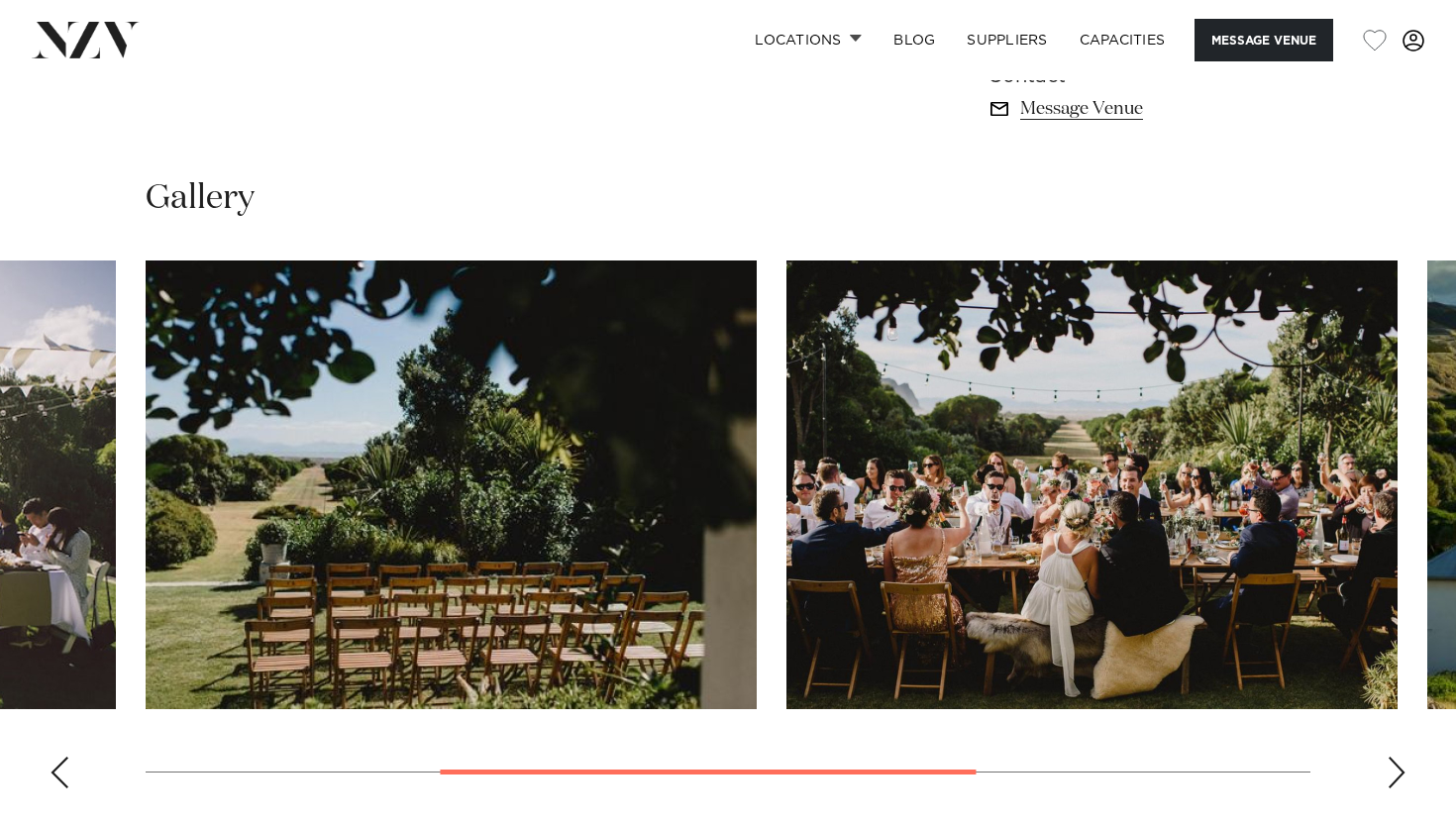click at bounding box center [59, 773] 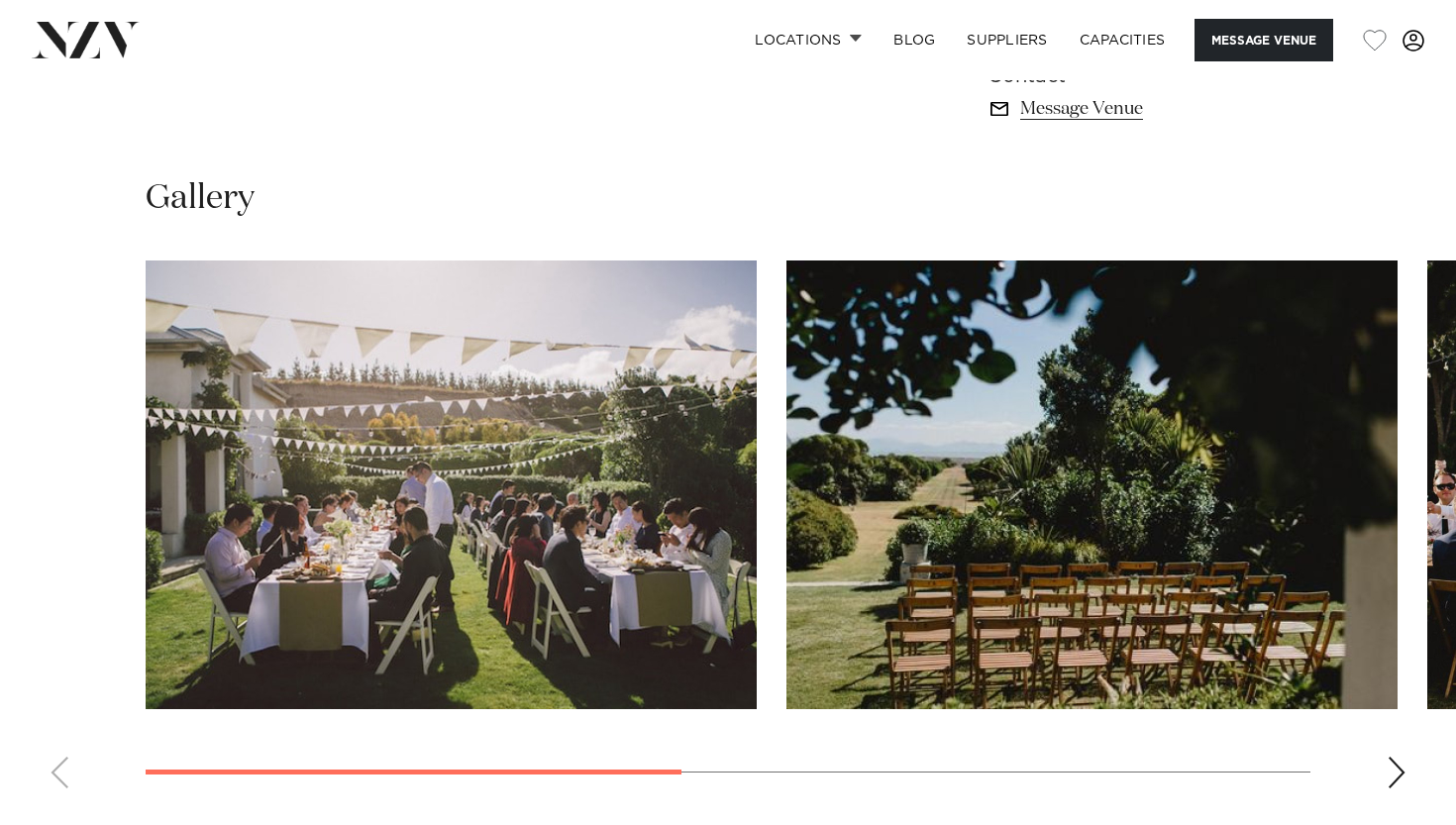 click at bounding box center (728, 532) 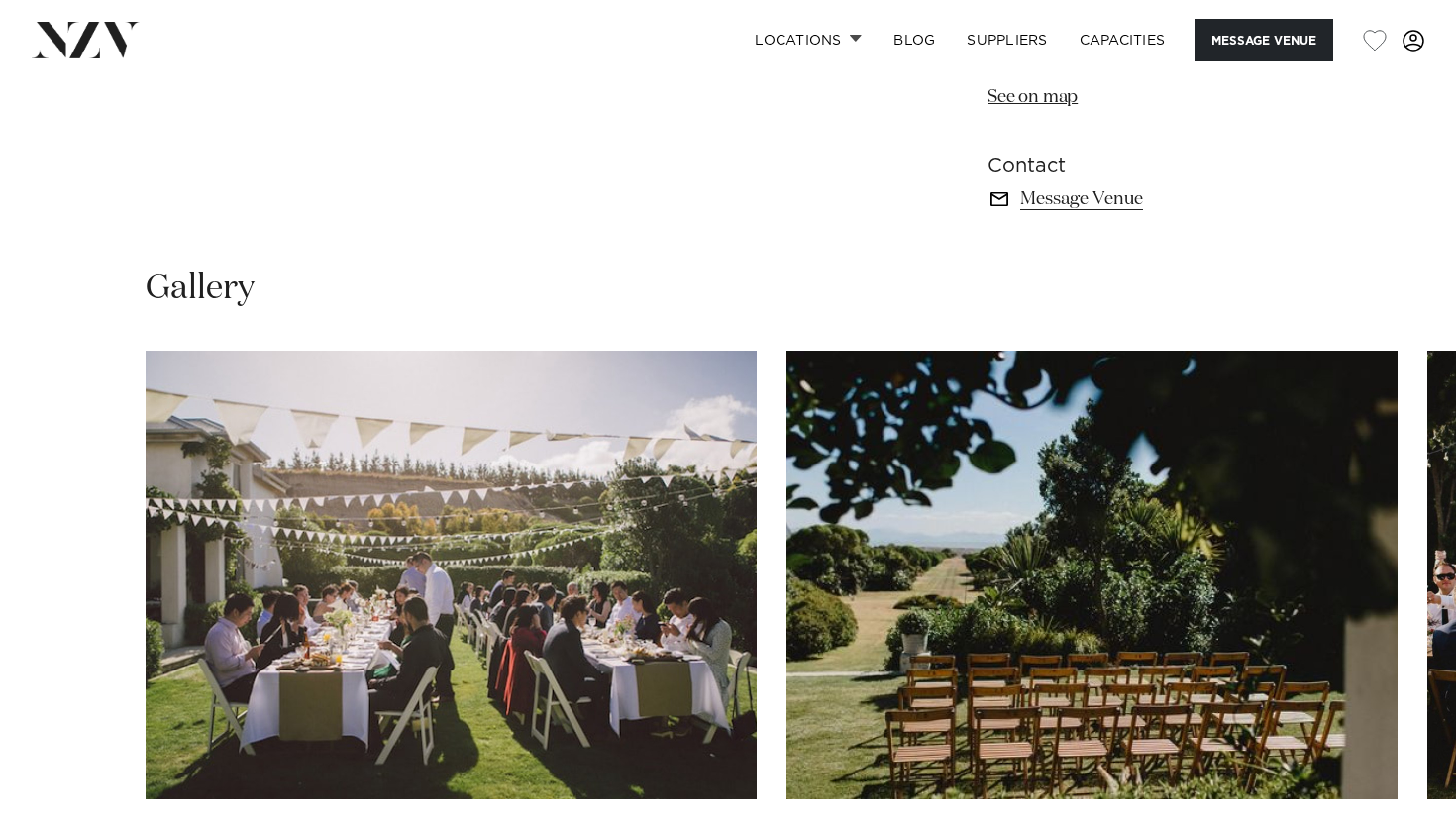 scroll, scrollTop: 1408, scrollLeft: 0, axis: vertical 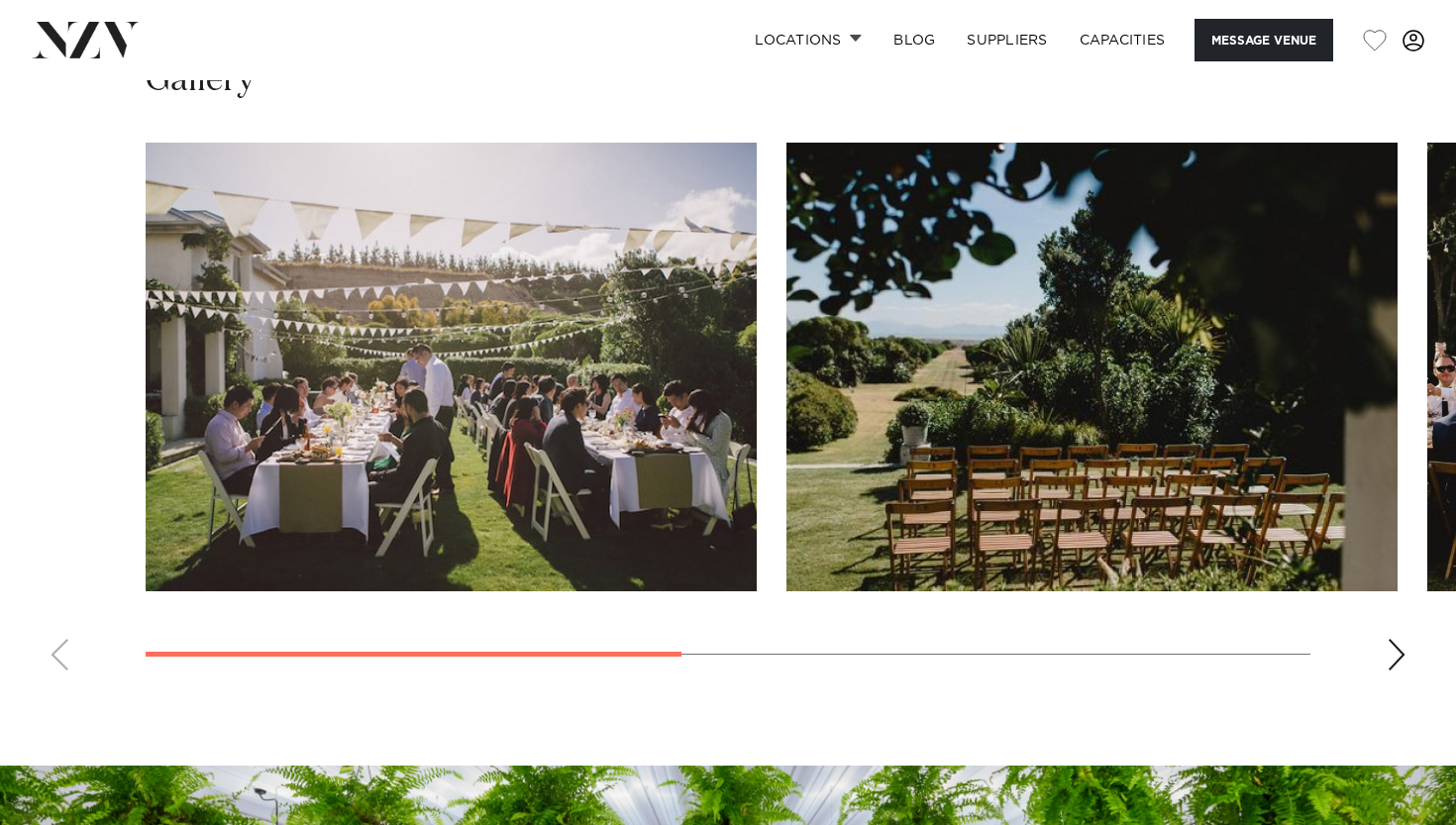click at bounding box center [1397, 655] 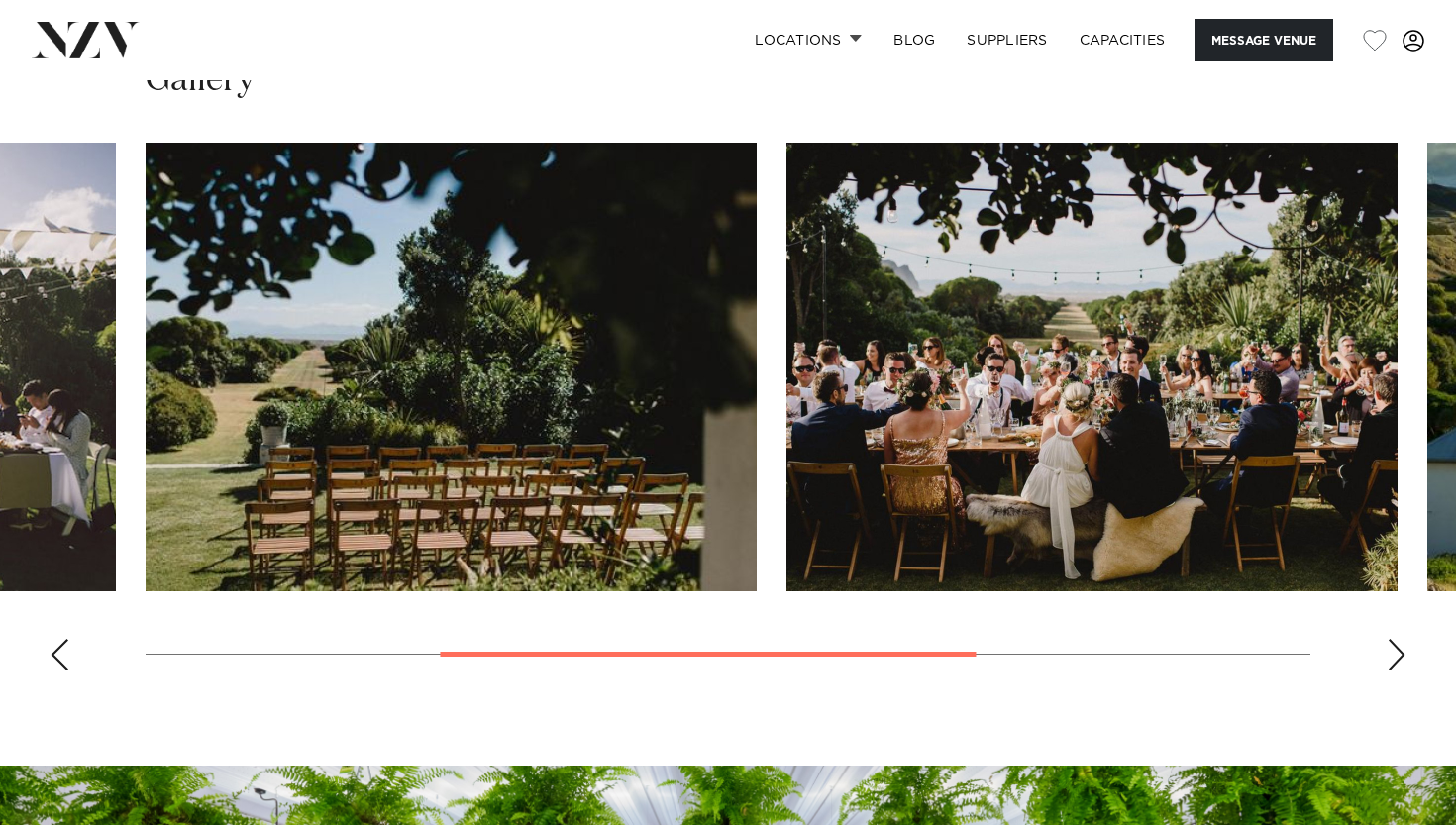 click at bounding box center (1397, 655) 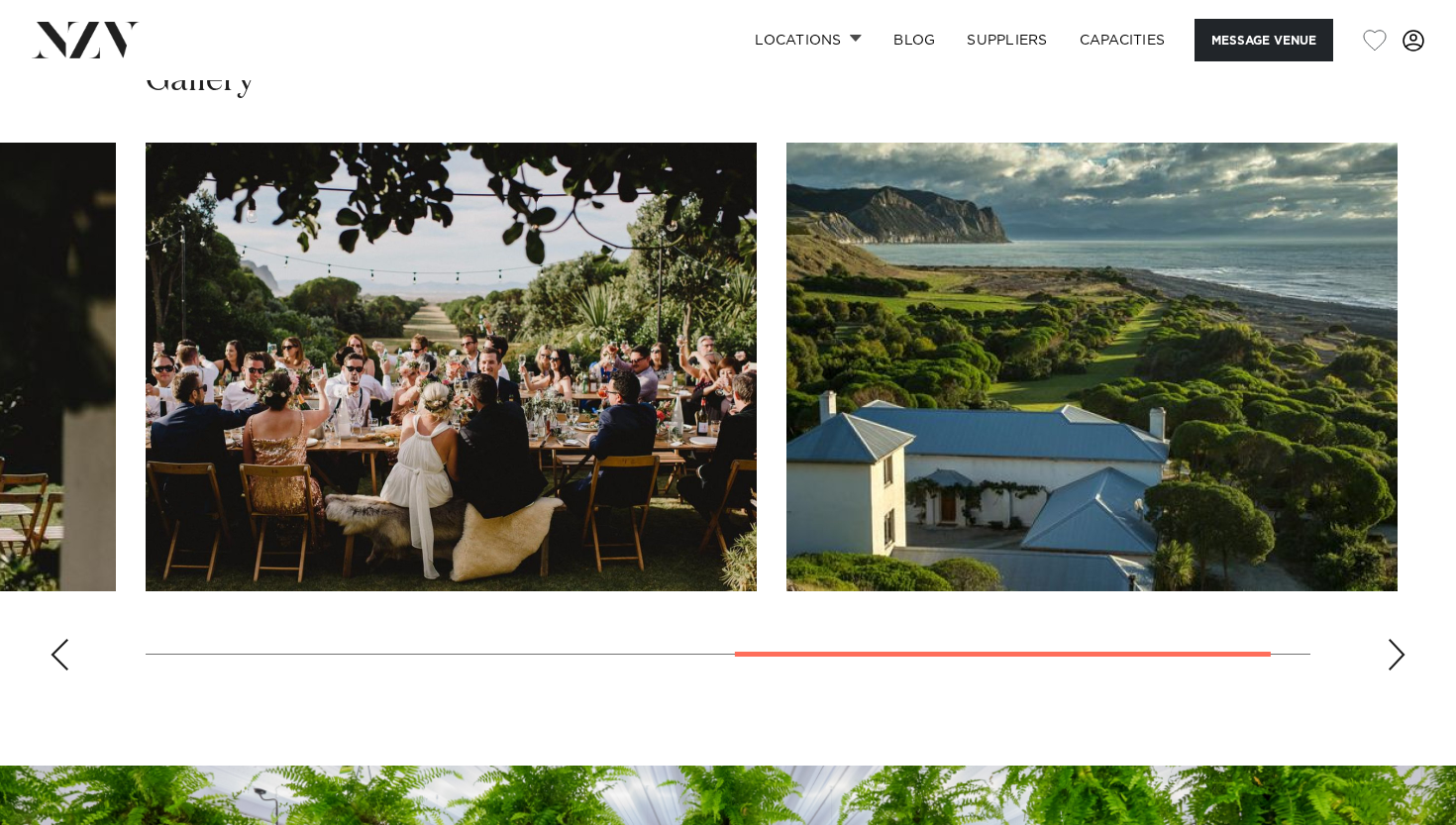 click at bounding box center [1397, 655] 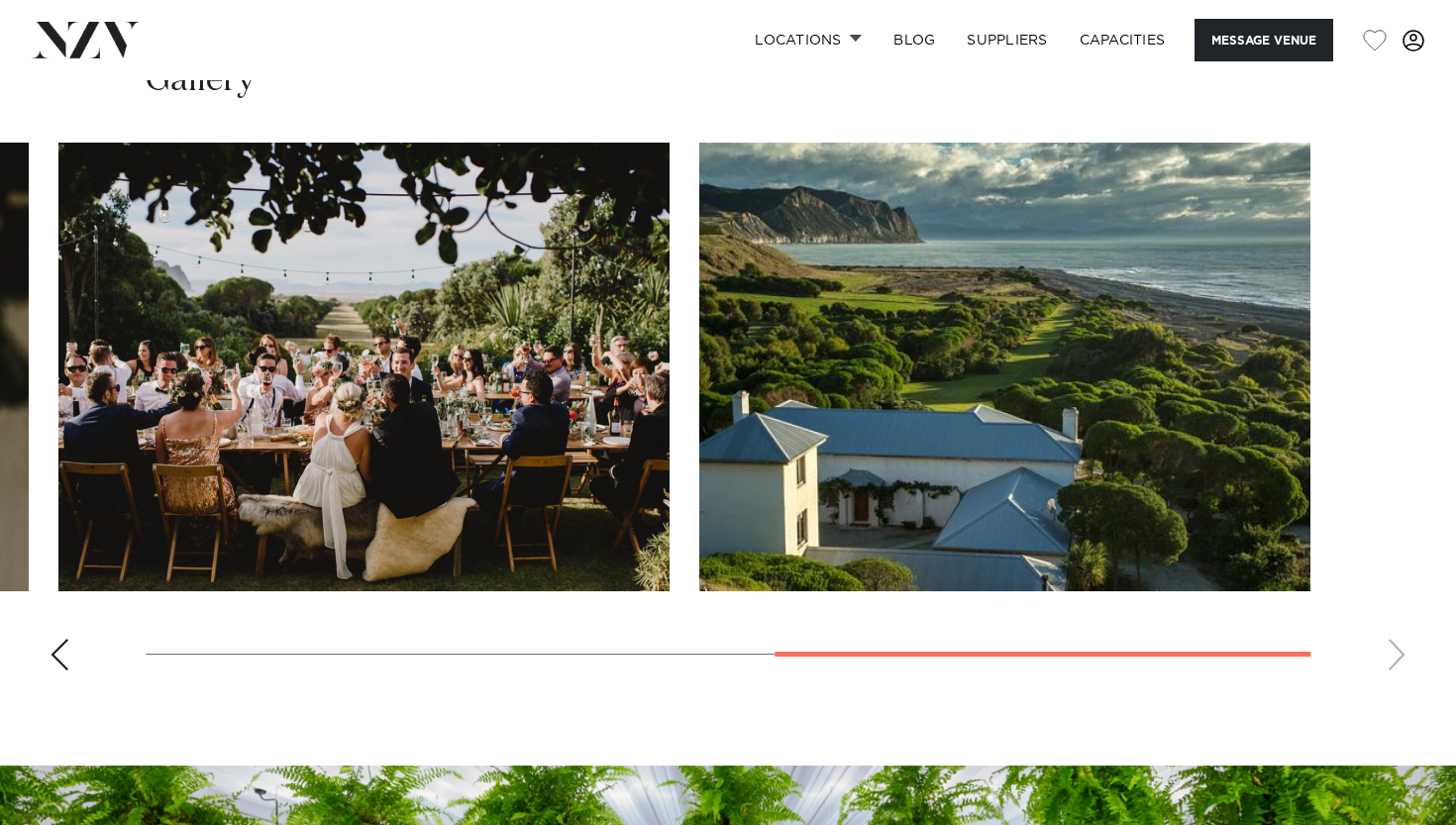 click at bounding box center [59, 655] 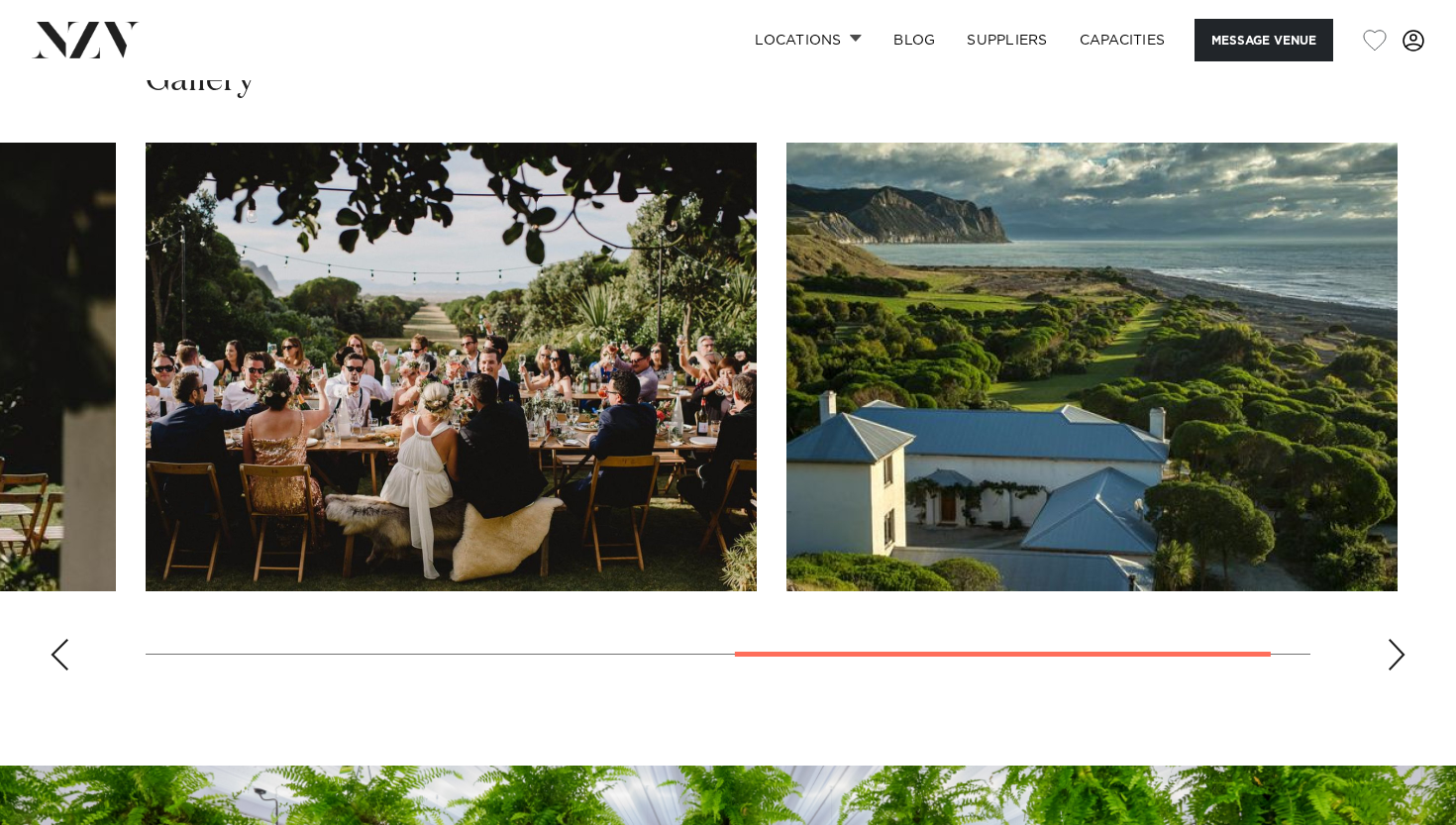 click at bounding box center [59, 655] 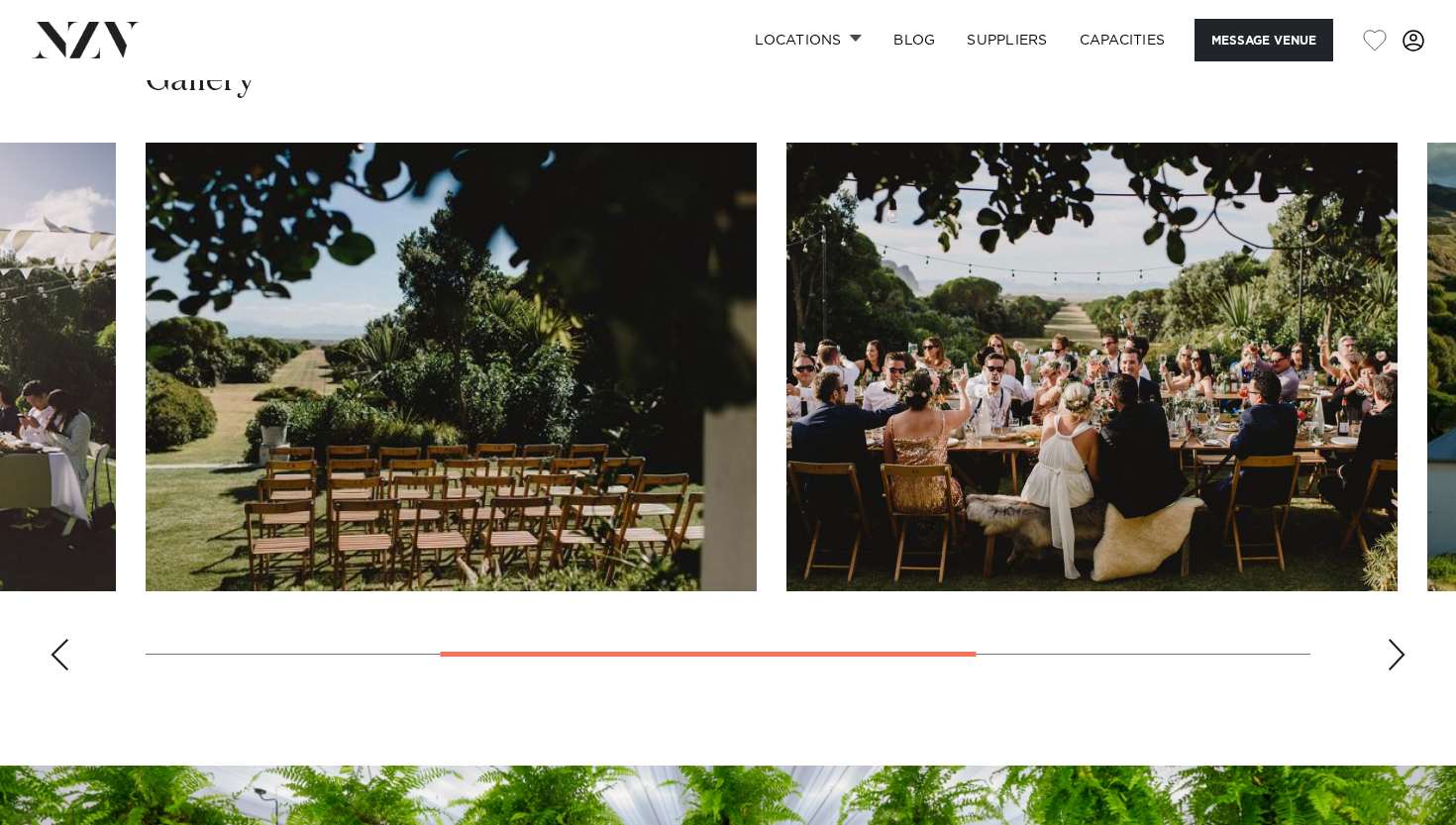 click at bounding box center (59, 655) 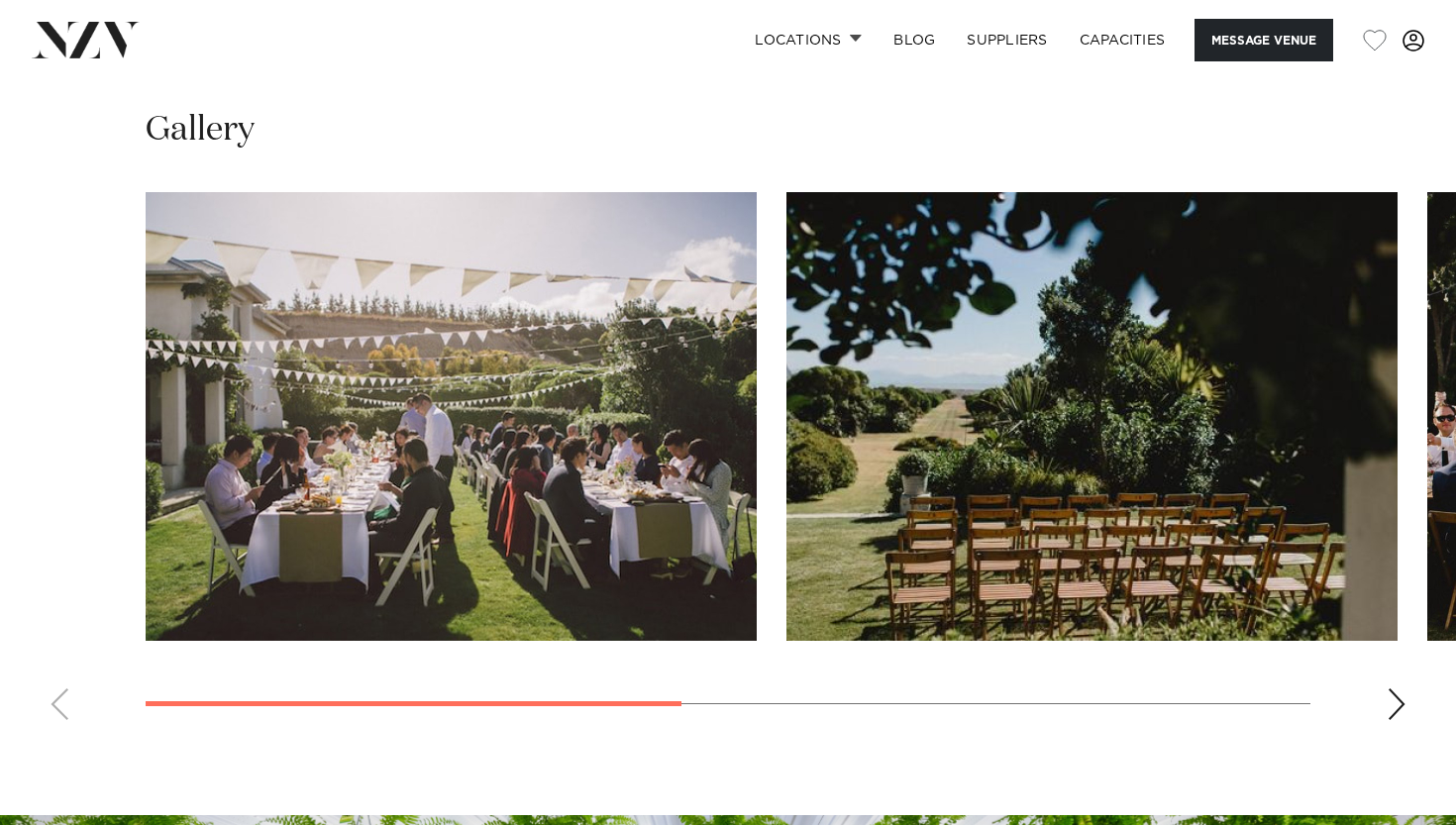 scroll, scrollTop: 1564, scrollLeft: 0, axis: vertical 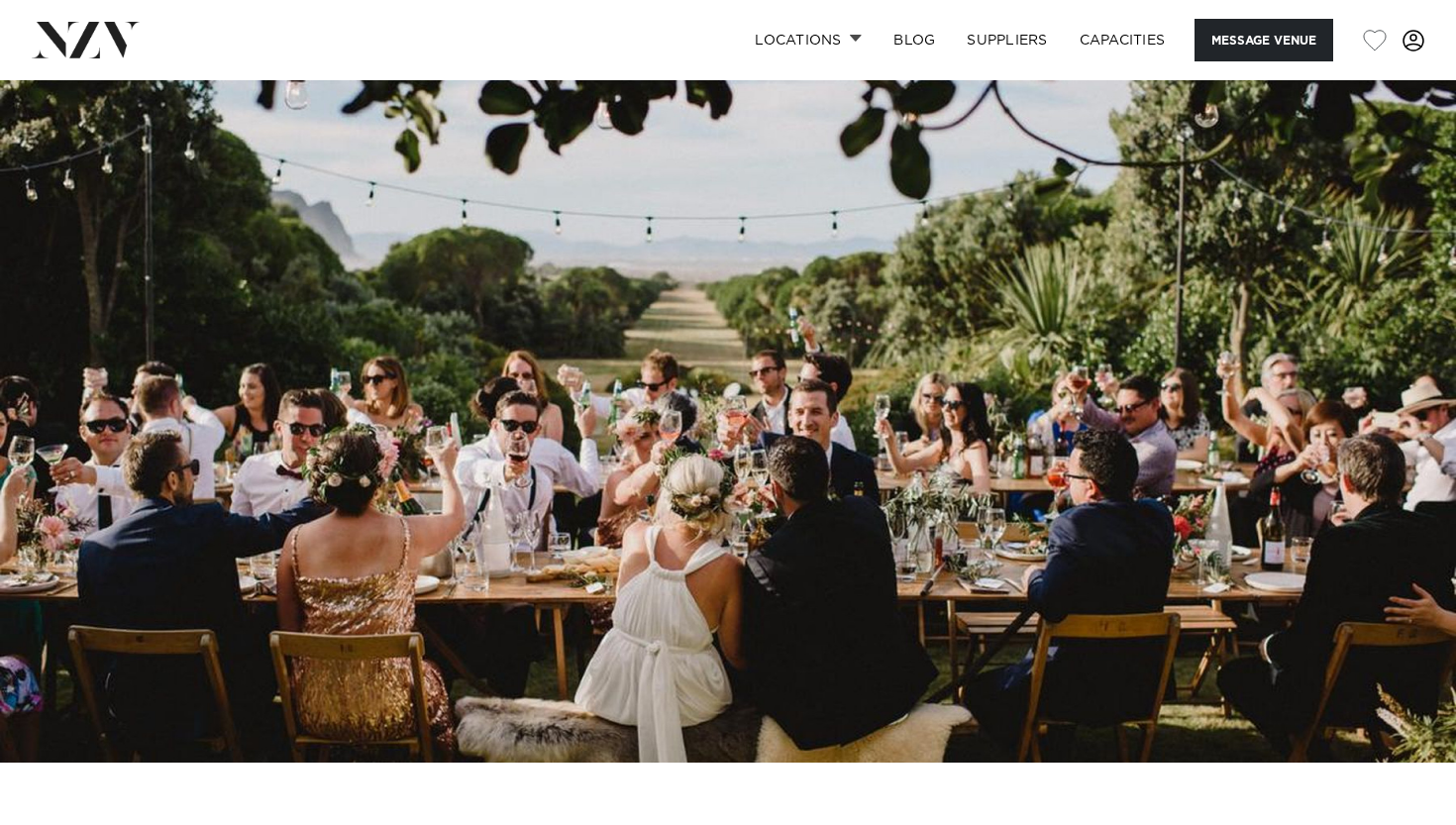 click at bounding box center [85, 40] 